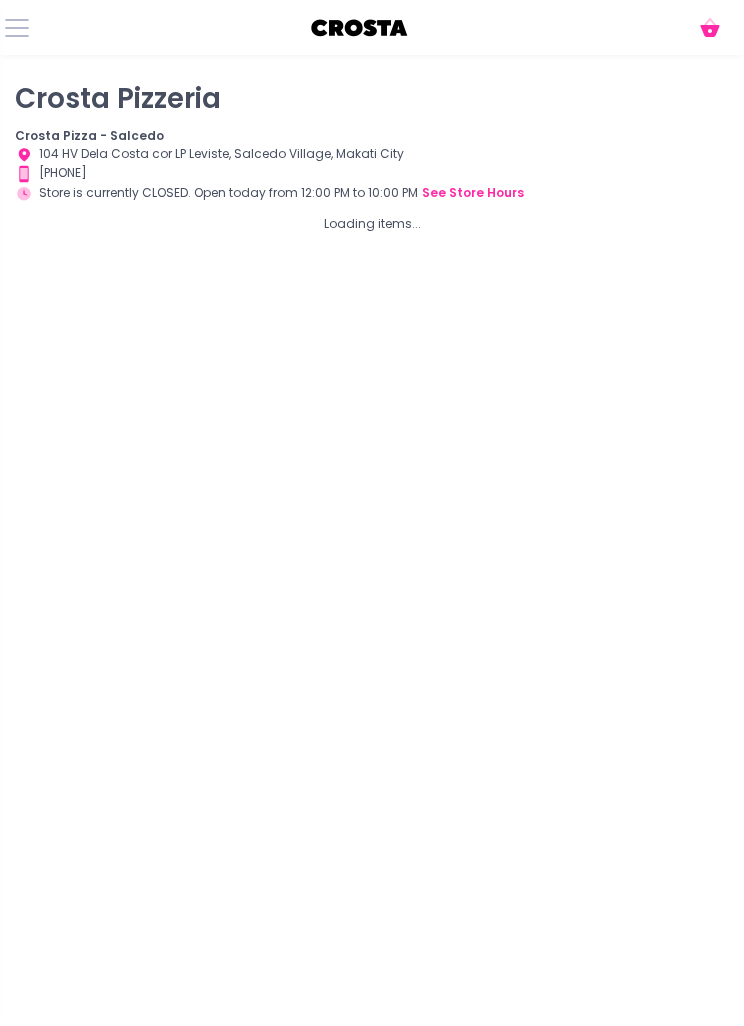 scroll, scrollTop: 0, scrollLeft: 0, axis: both 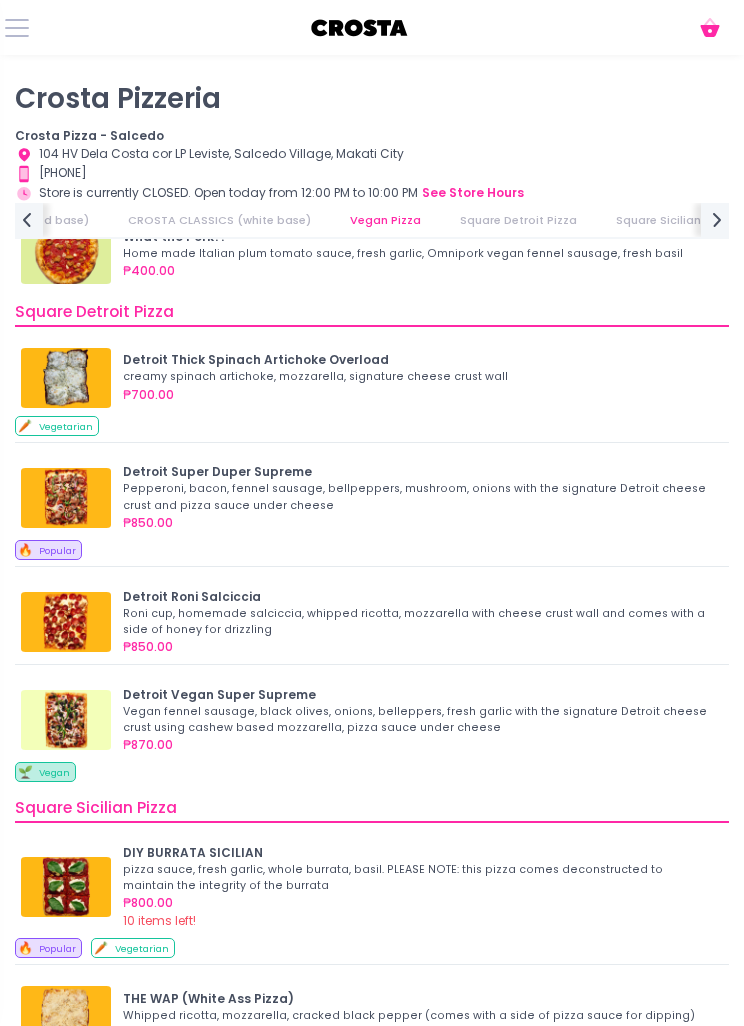 click on "Detroit Roni Salciccia" at bounding box center [420, 597] 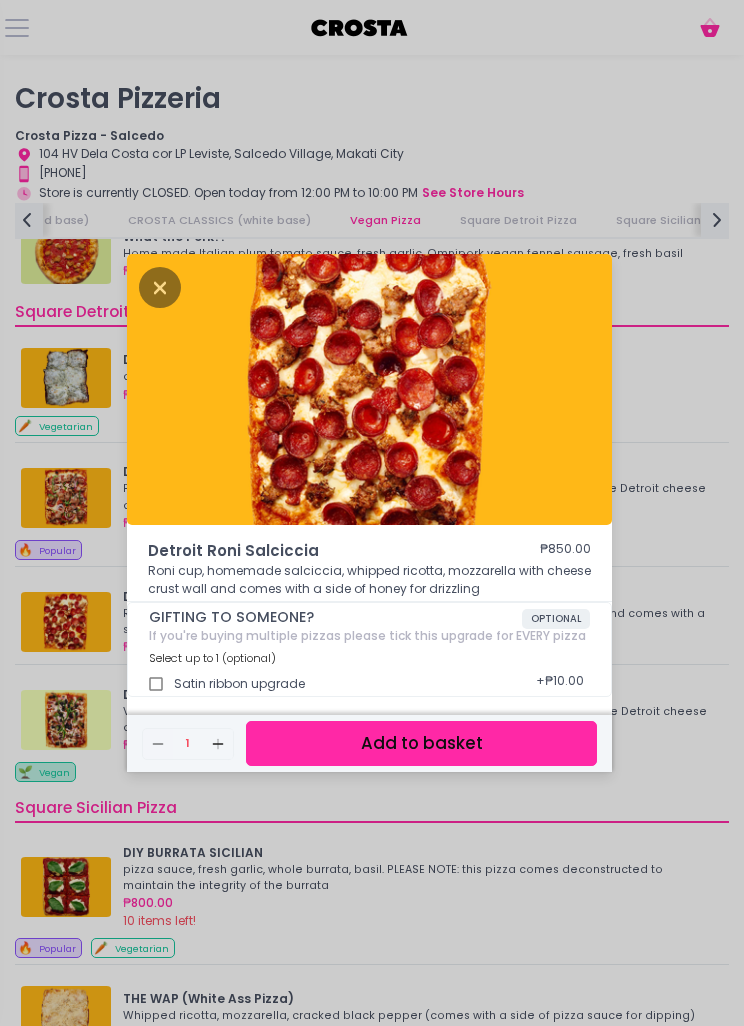 click at bounding box center (160, 287) 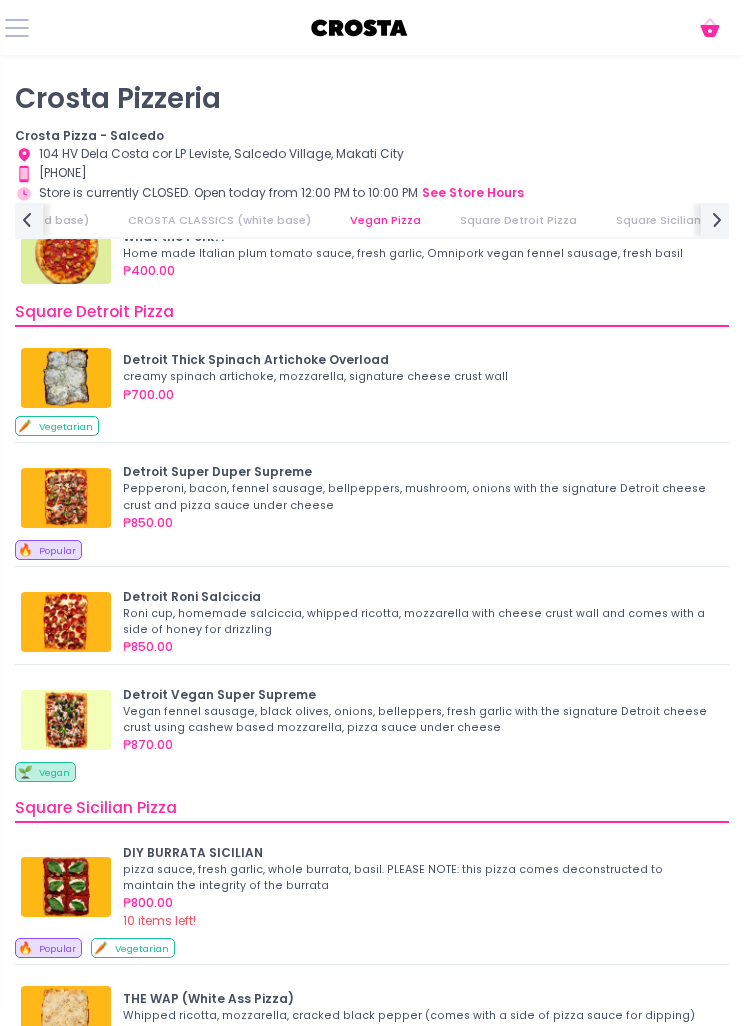 scroll, scrollTop: 102, scrollLeft: 0, axis: vertical 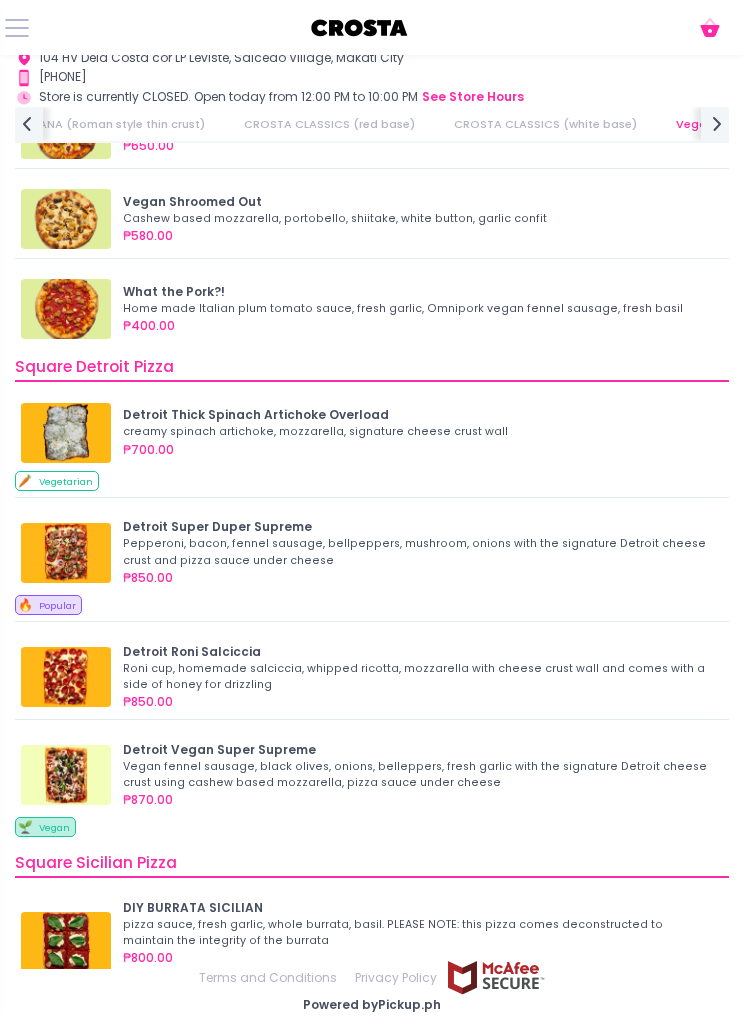 click on "Roni cup, homemade salciccia, whipped ricotta, mozzarella with cheese crust wall and comes with a side of honey for drizzling" at bounding box center (417, 677) 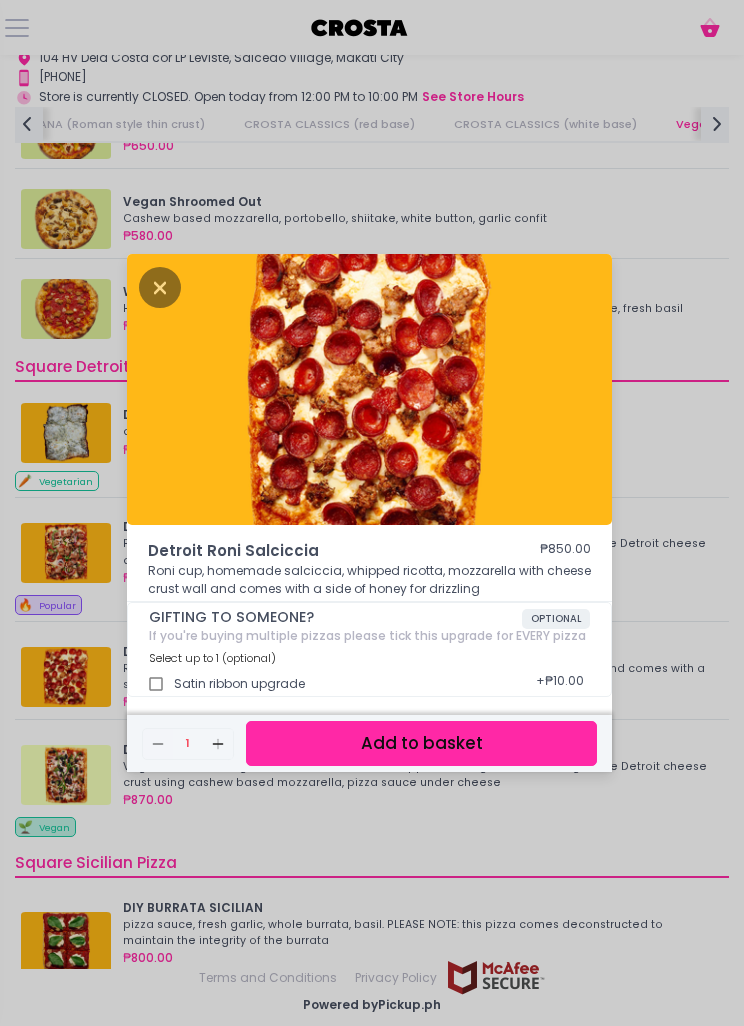 click at bounding box center [160, 287] 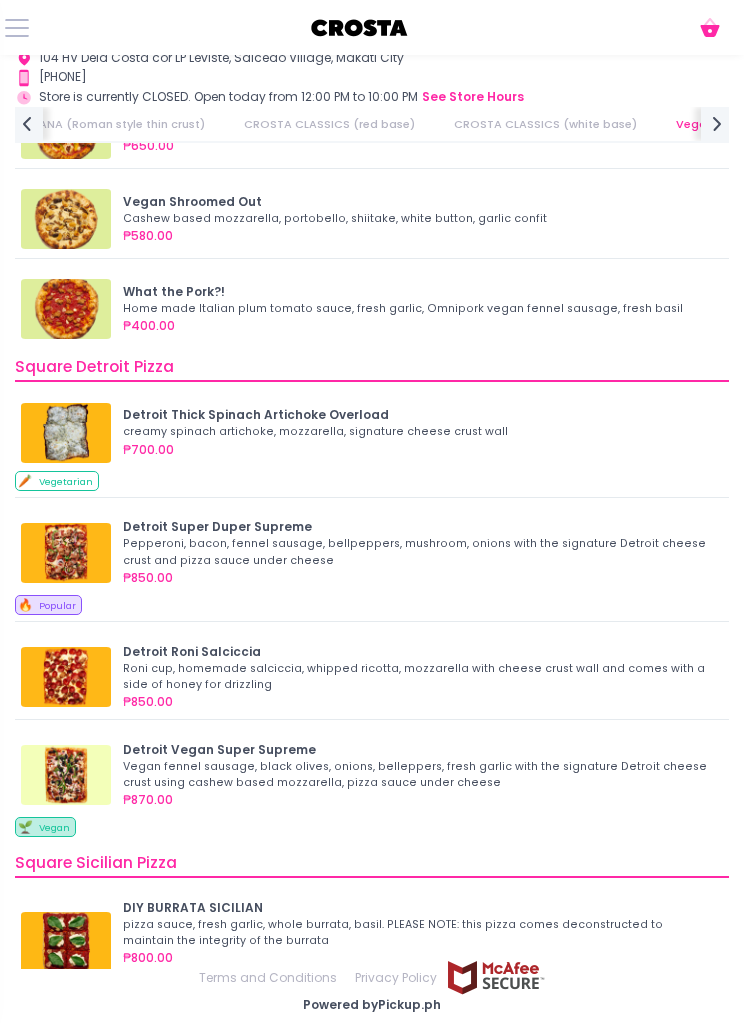 click at bounding box center (66, 677) 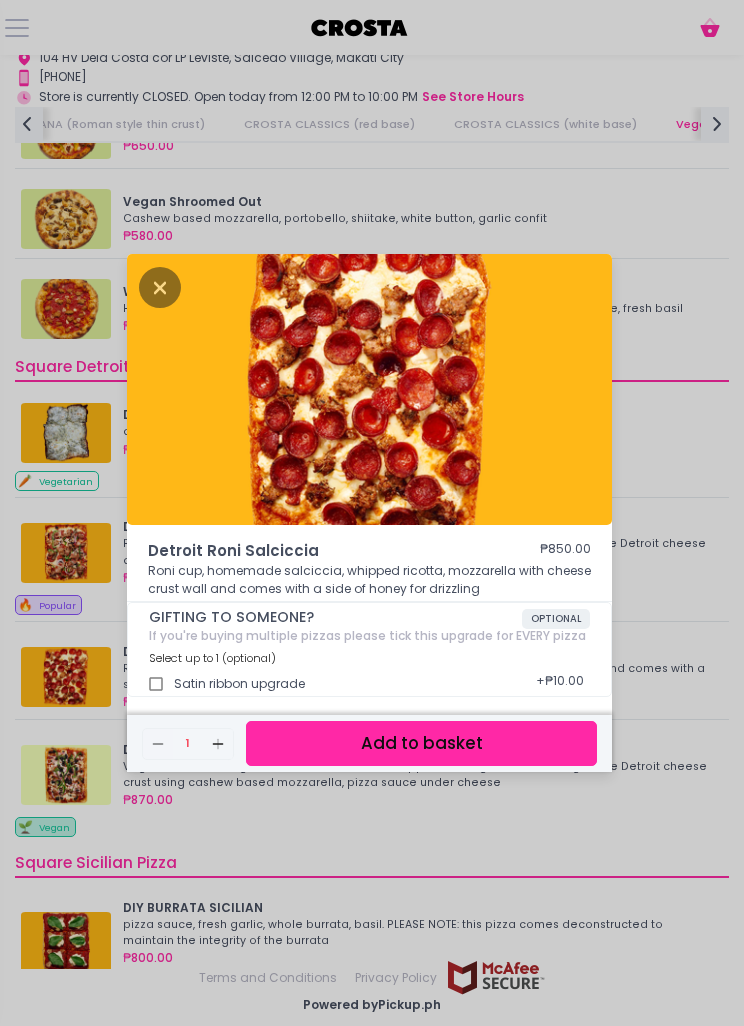 click on "Detroit Roni Salciccia   ₱850.00 Roni cup, homemade salciccia, whipped ricotta, mozzarella with cheese crust wall and comes with a side of honey for drizzling  GIFTING TO SOMEONE? OPTIONAL If you're buying multiple pizzas please tick this upgrade for EVERY pizza  Select up to    1 (optional) Satin ribbon upgrade    +  ₱10.00 Remove Created with Sketch. 1 Add Created with Sketch. Add to basket" at bounding box center [372, 513] 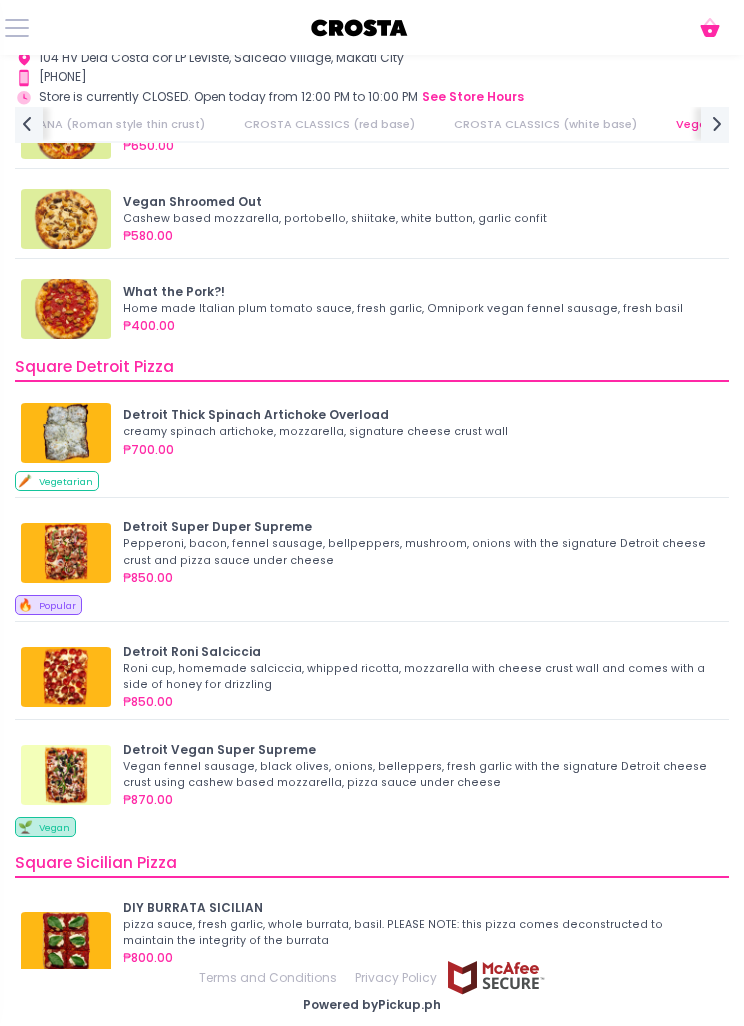 click at bounding box center (66, 553) 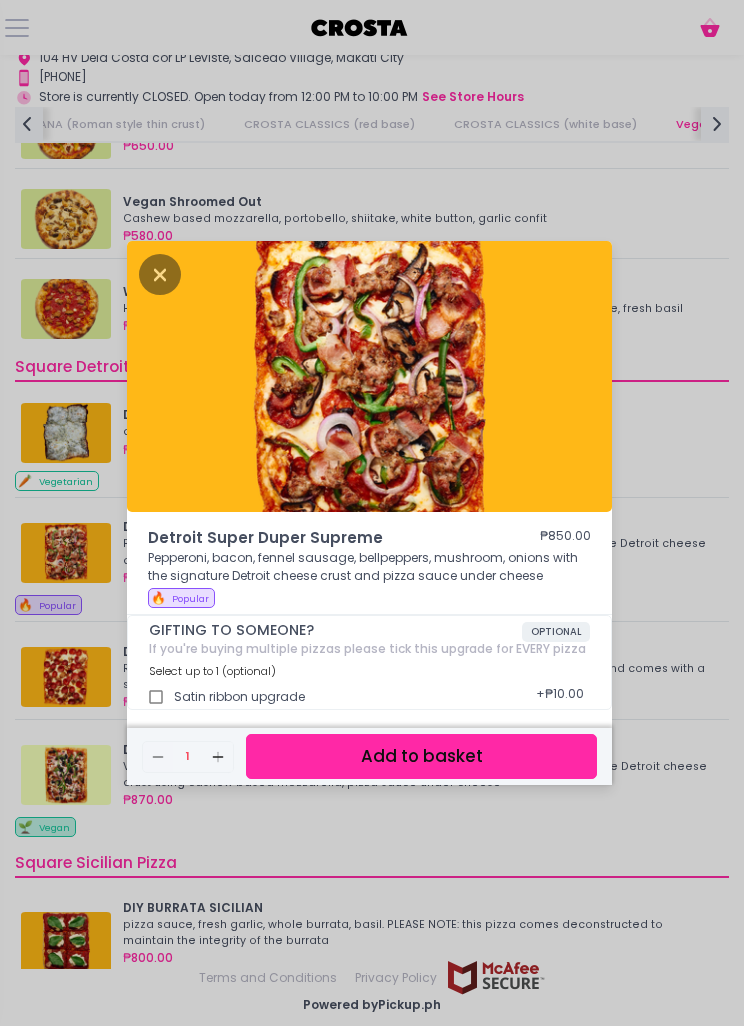 click on "Detroit Super Duper Supreme   ₱850.00 Pepperoni, bacon, fennel sausage, bellpeppers, mushroom, onions with the signature Detroit cheese crust and pizza sauce under cheese 🔥 Popular GIFTING TO SOMEONE? OPTIONAL If you're buying multiple pizzas please tick this upgrade for EVERY pizza  Select up to    1 (optional) Satin ribbon upgrade    +  ₱10.00 Remove Created with Sketch. 1 Add Created with Sketch. Add to basket" at bounding box center [372, 513] 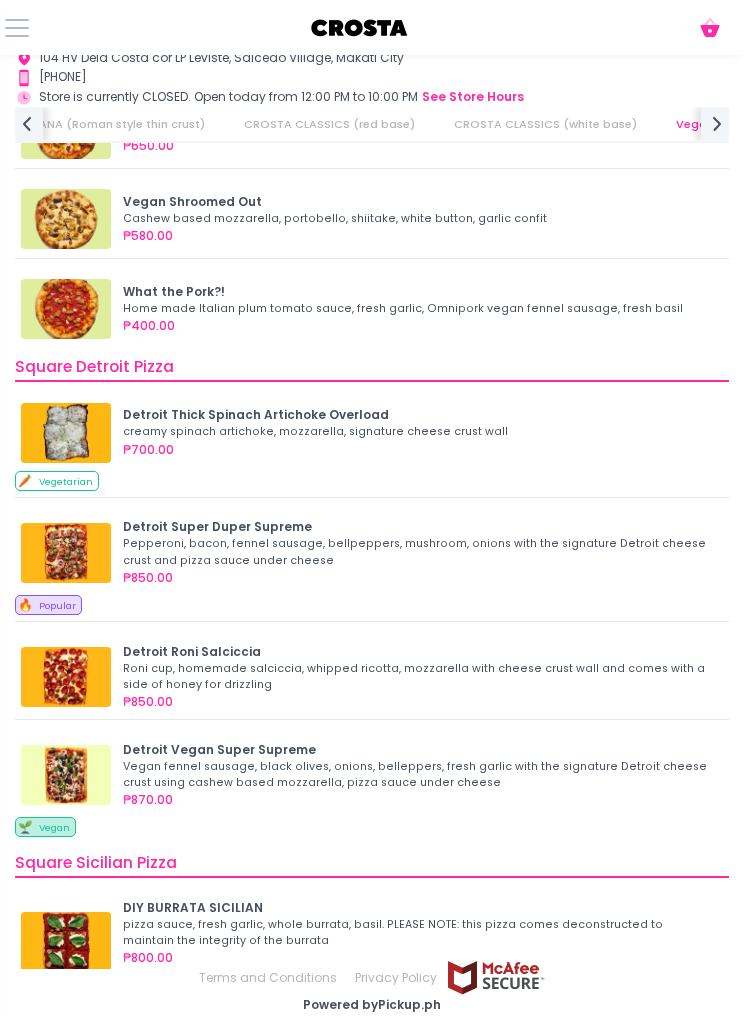 click on "₱850.00" at bounding box center (420, 578) 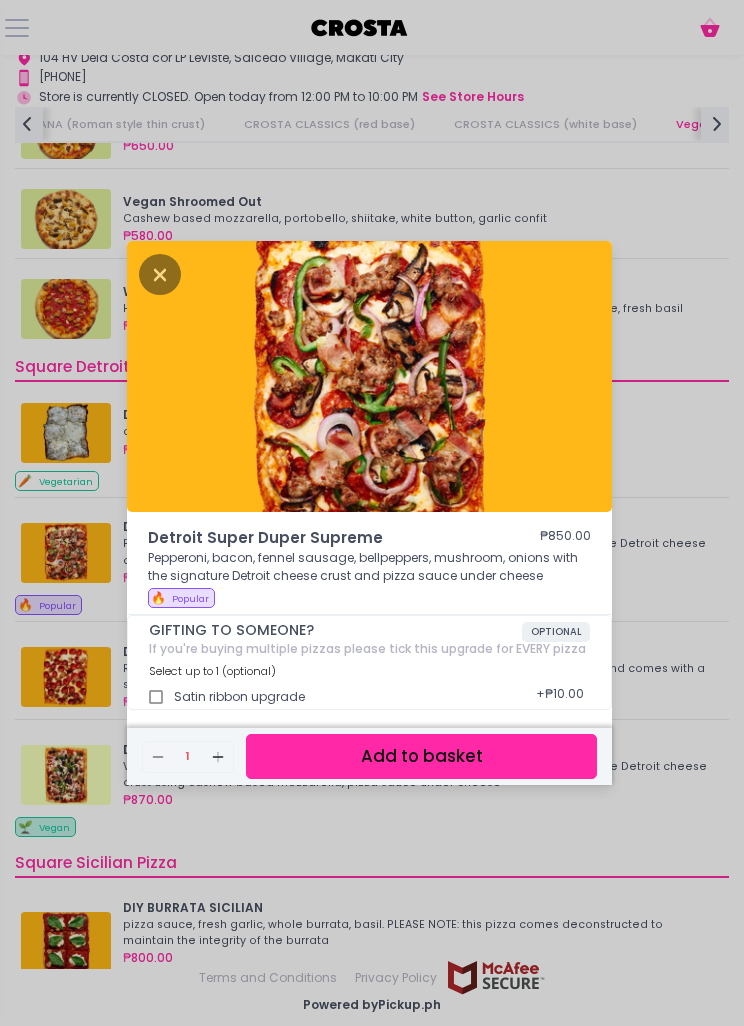 click on "Detroit Super Duper Supreme   ₱850.00 Pepperoni, bacon, fennel sausage, bellpeppers, mushroom, onions with the signature Detroit cheese crust and pizza sauce under cheese 🔥 Popular GIFTING TO SOMEONE? OPTIONAL If you're buying multiple pizzas please tick this upgrade for EVERY pizza  Select up to    1 (optional) Satin ribbon upgrade    +  ₱10.00 Remove Created with Sketch. 1 Add Created with Sketch. Add to basket" at bounding box center [372, 513] 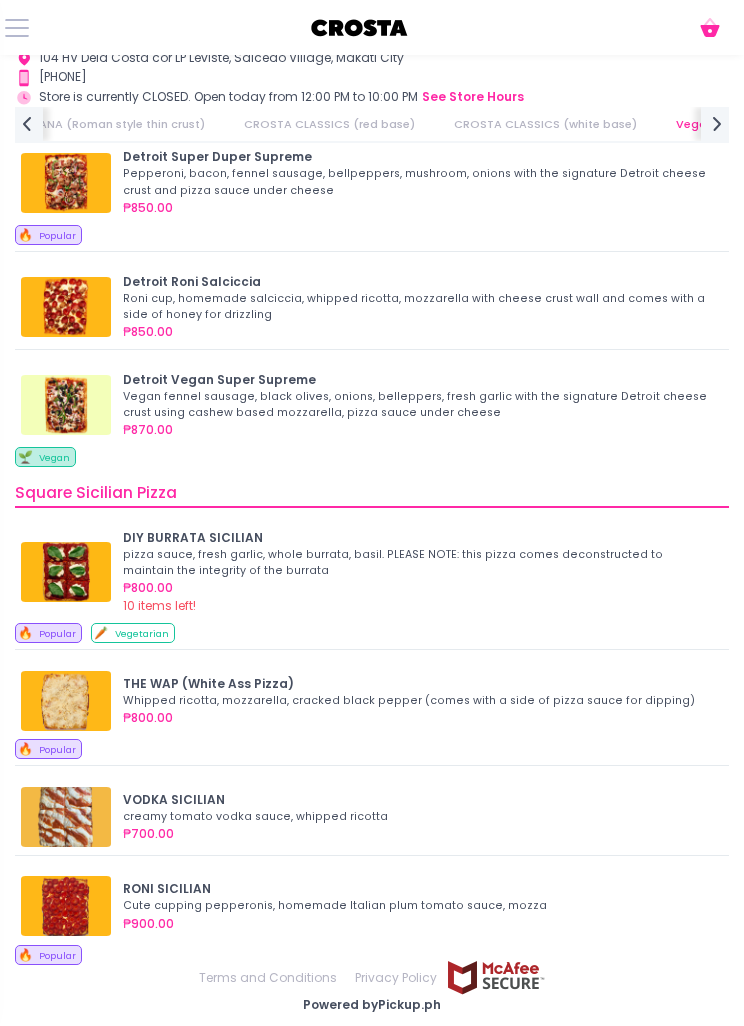 scroll, scrollTop: 2025, scrollLeft: 0, axis: vertical 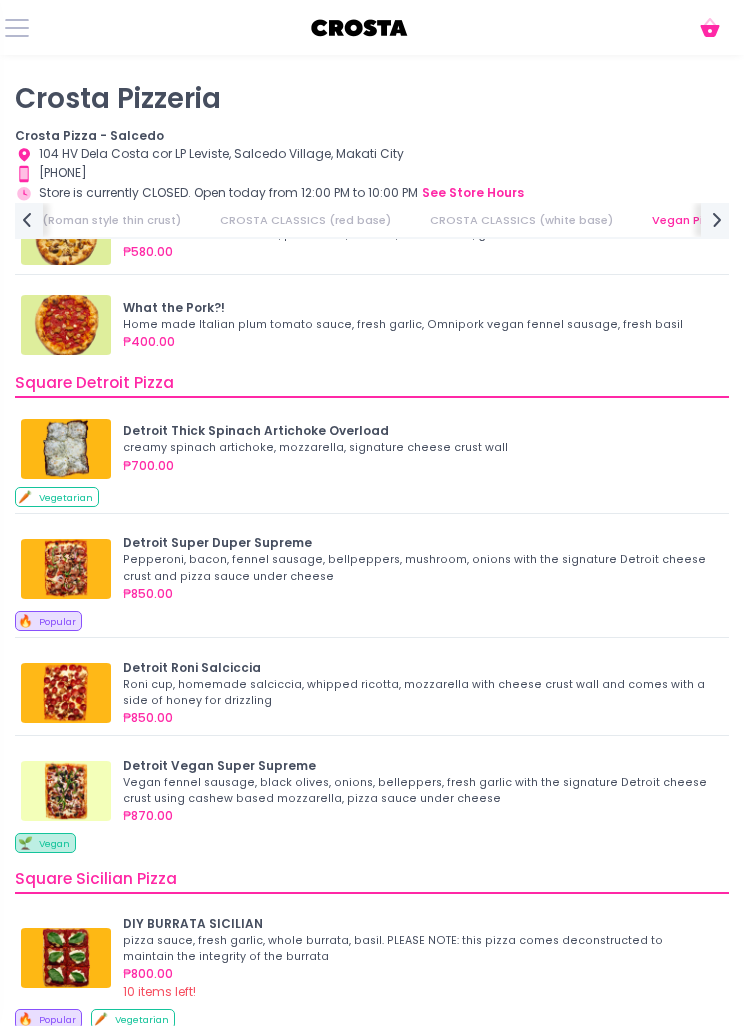 click at bounding box center [66, 693] 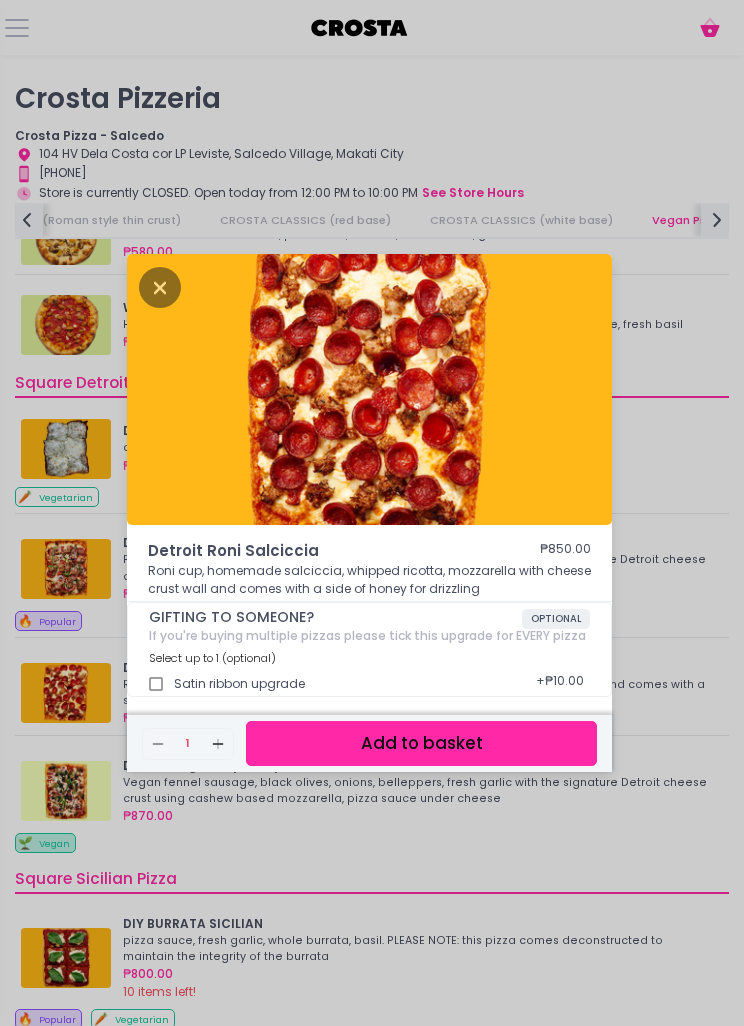 scroll, scrollTop: 5, scrollLeft: 0, axis: vertical 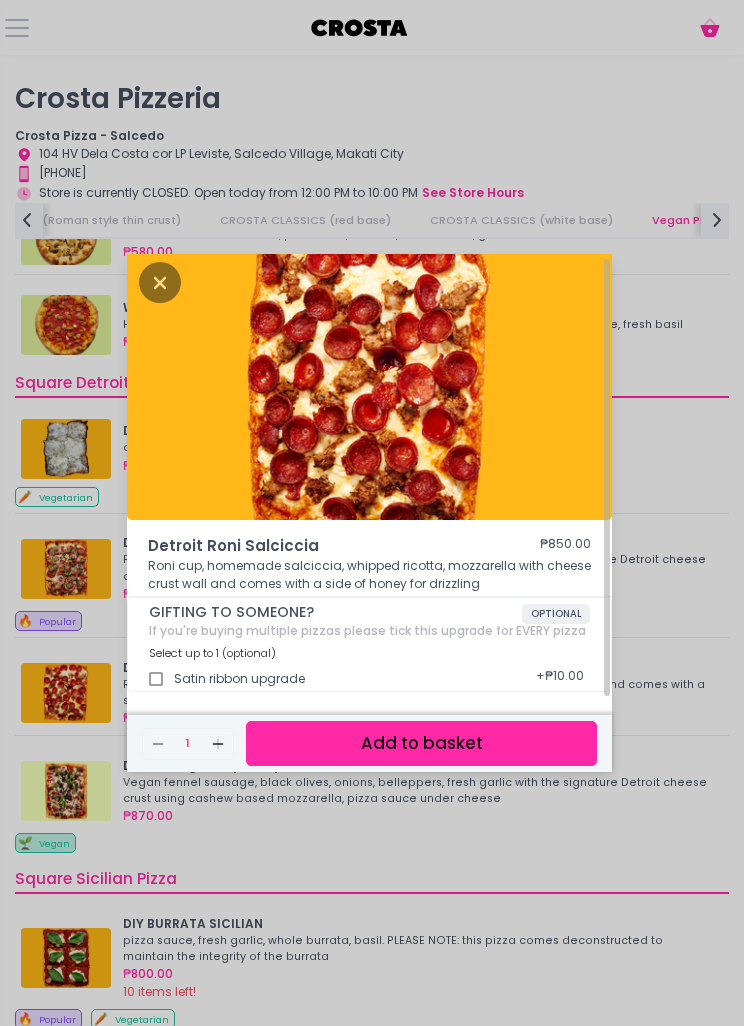 click on "Add to basket" at bounding box center (421, 743) 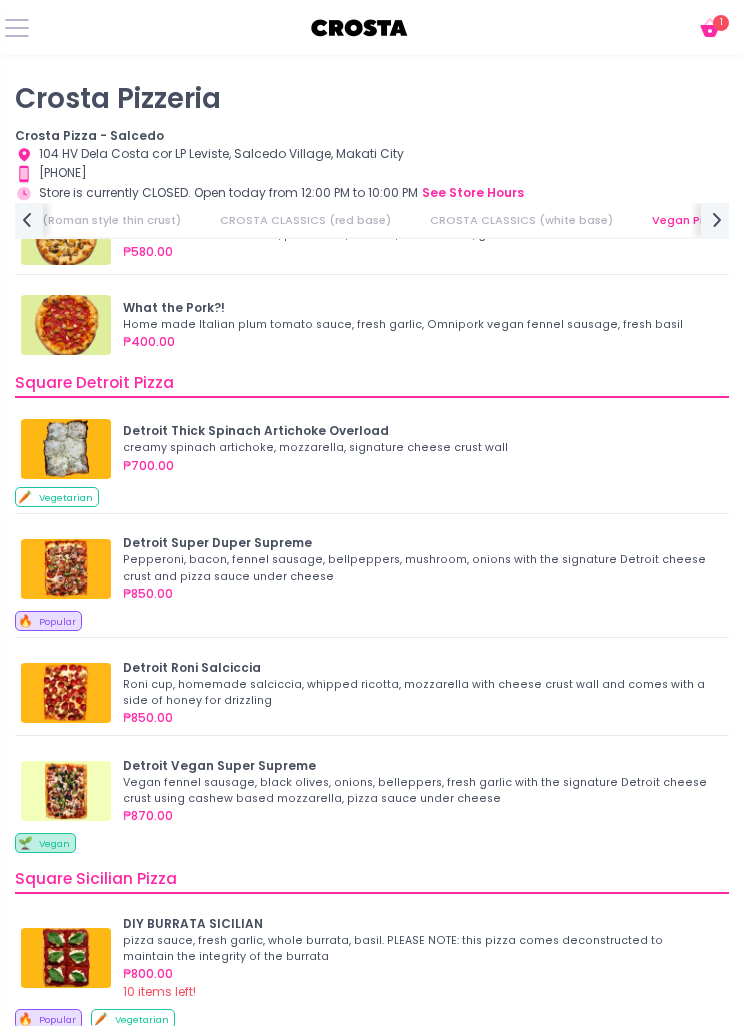 scroll, scrollTop: 102, scrollLeft: 0, axis: vertical 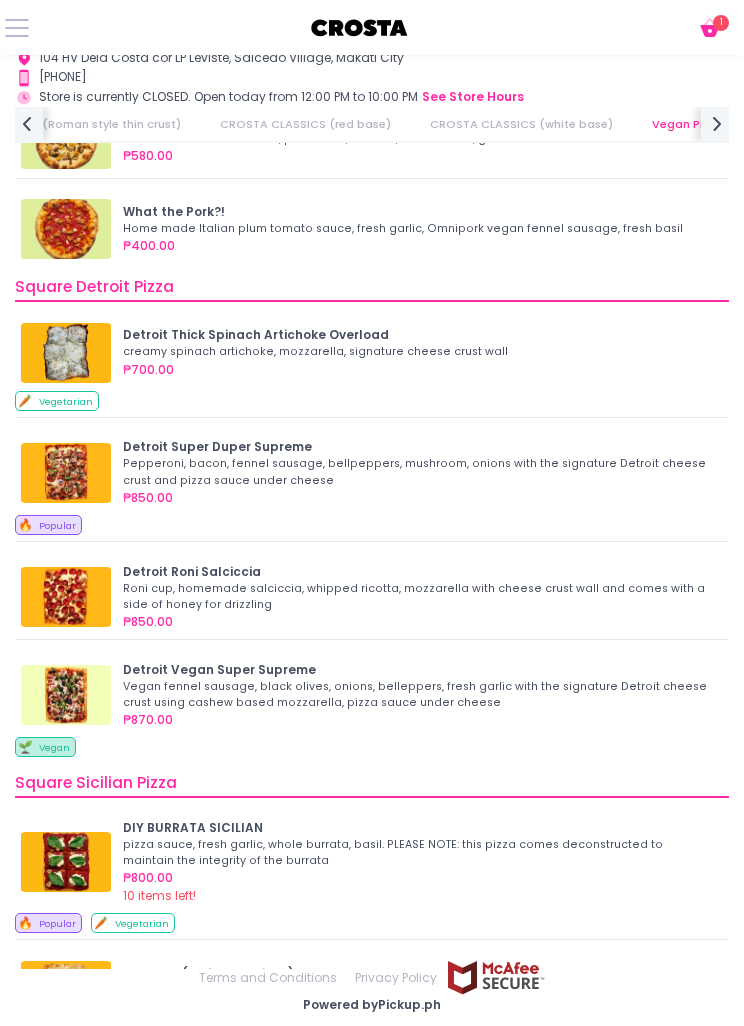 click 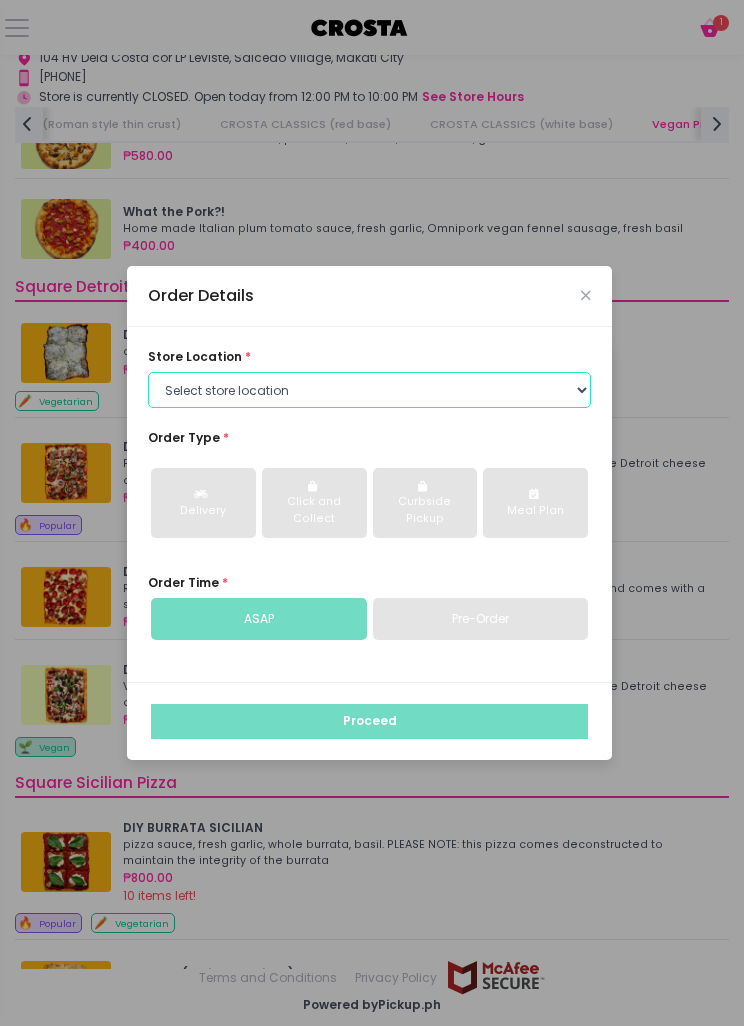 click on "Select store location Crosta Pizza - Salcedo  Crosta Pizza - San Juan" at bounding box center (369, 390) 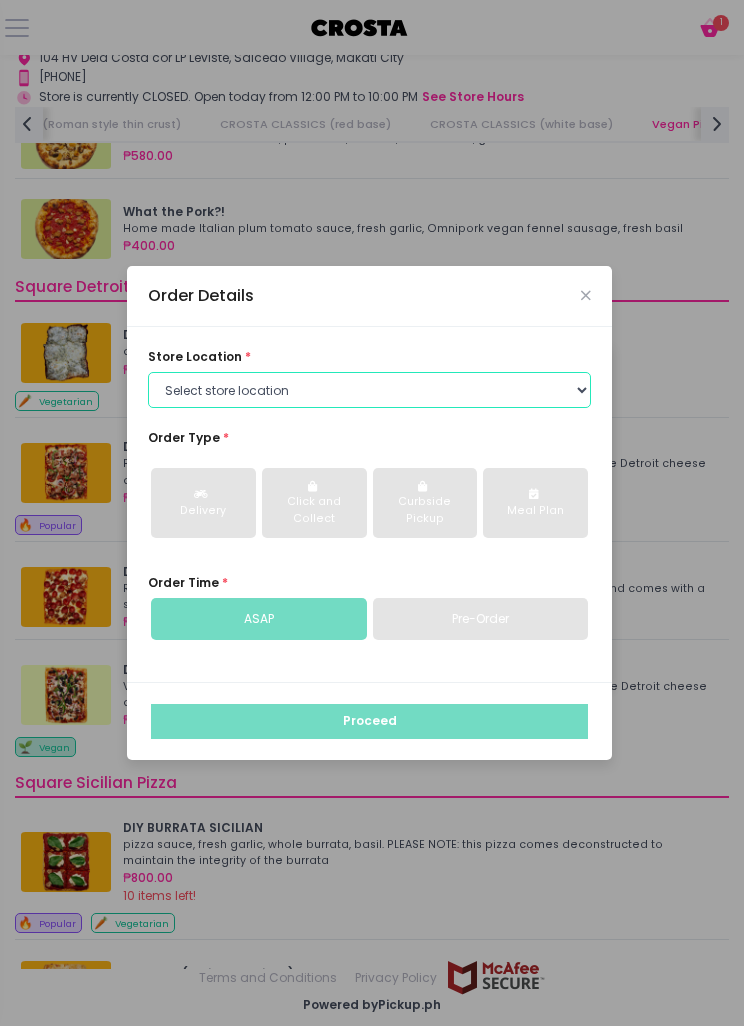 select on "5fabb2e53664a8677beaeb89" 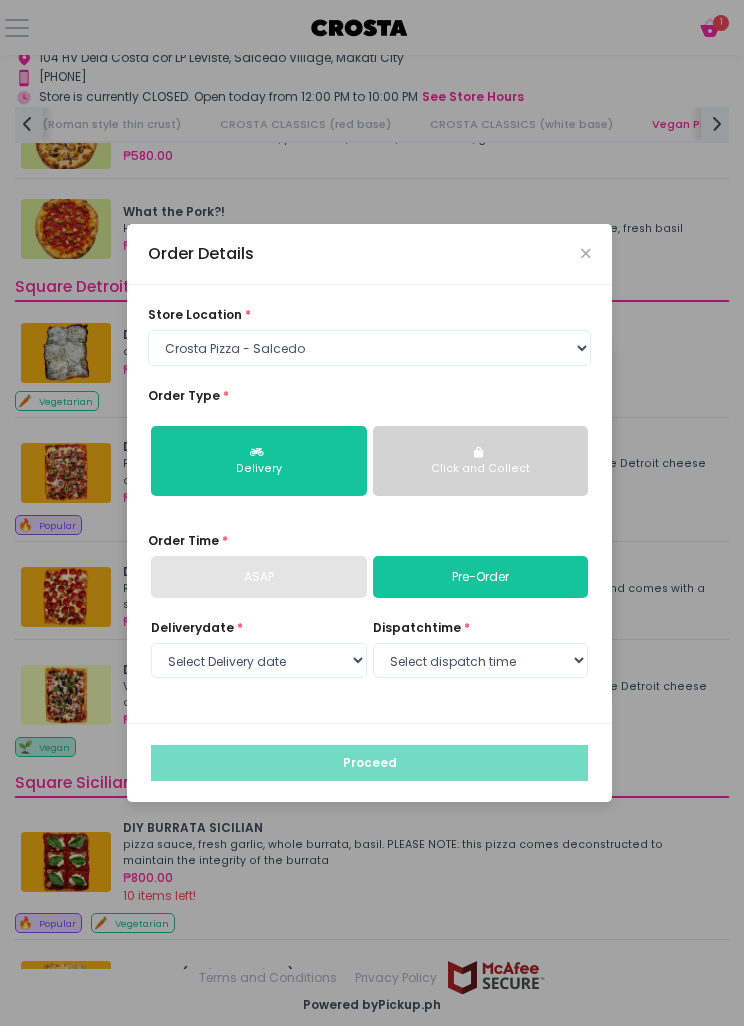 click on "Click and Collect" at bounding box center [481, 469] 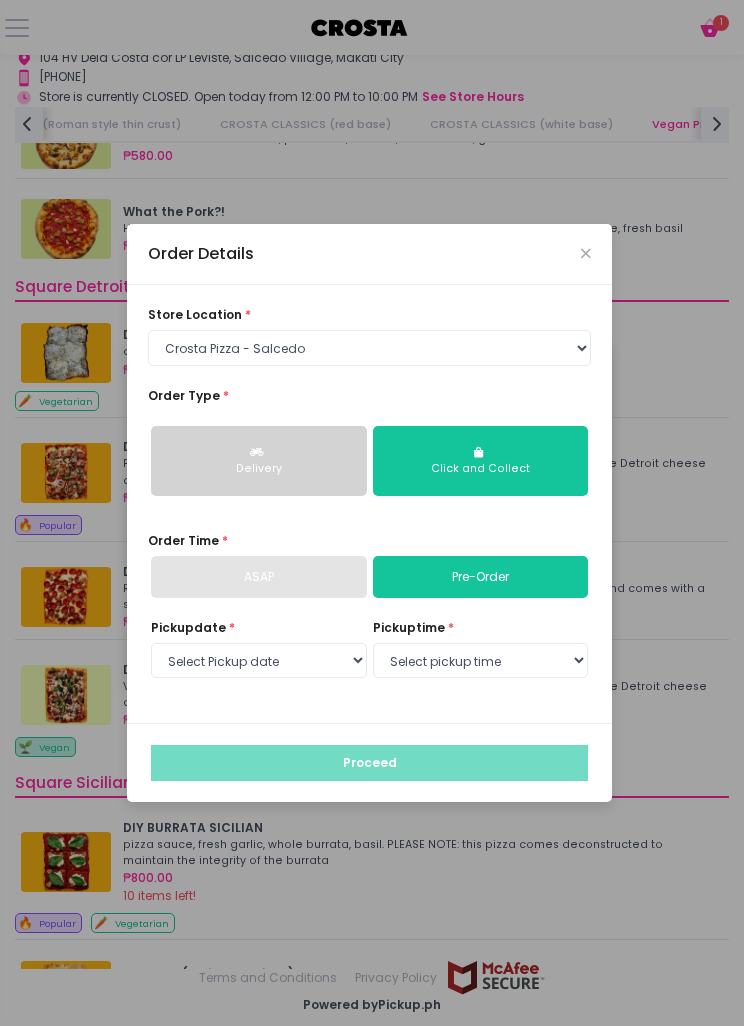 click on "Delivery" at bounding box center (259, 461) 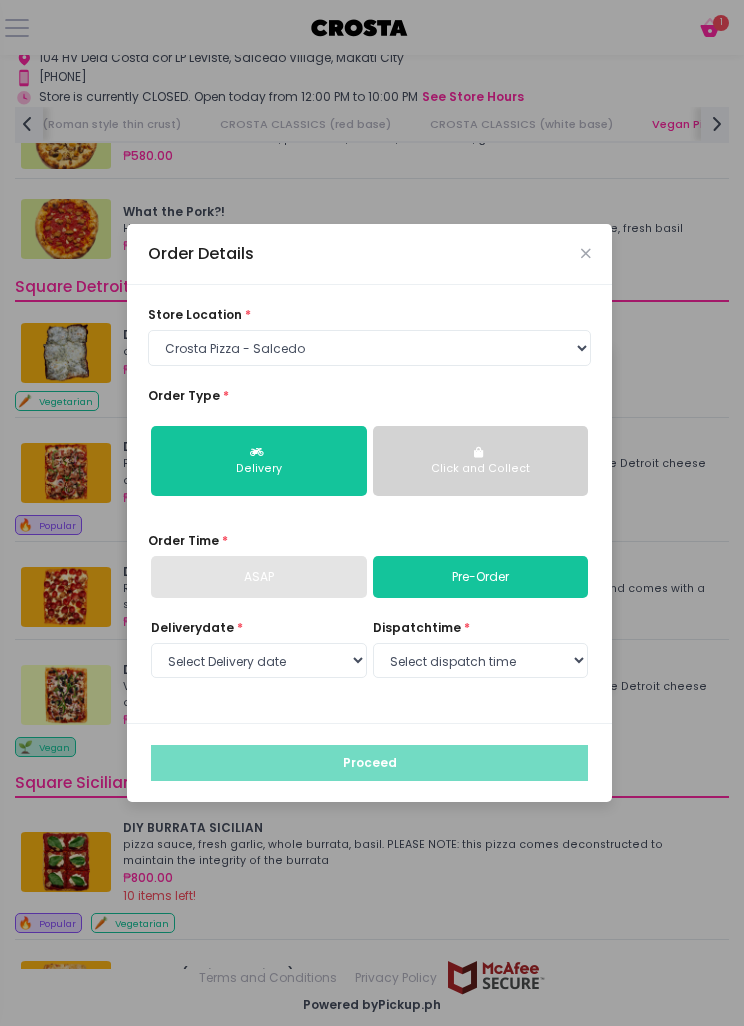 click on "Click and Collect" at bounding box center [481, 461] 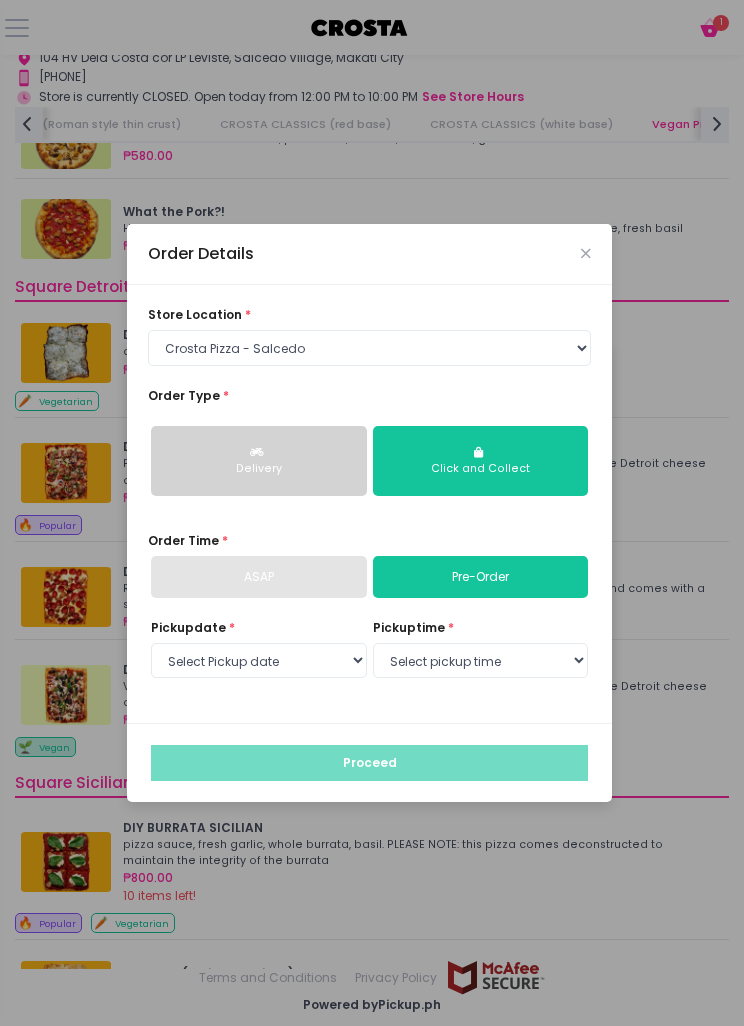 click on "Delivery" at bounding box center (259, 469) 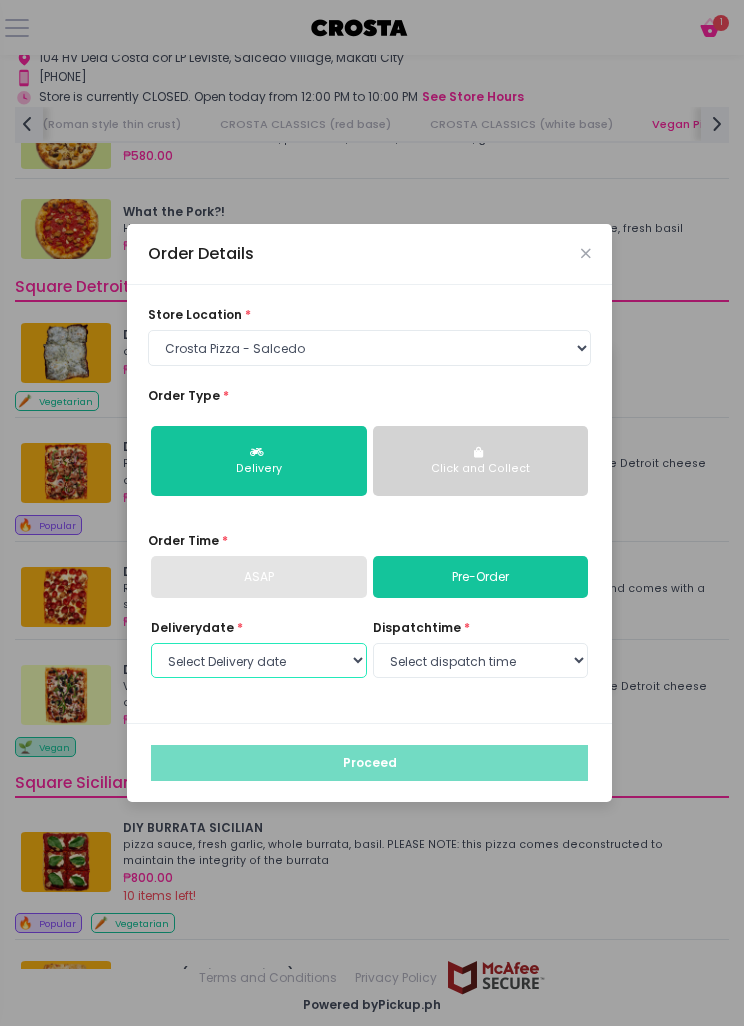 click on "Select Delivery date Friday, Aug 1st Saturday, Aug 2nd Sunday, Aug 3rd" at bounding box center [259, 661] 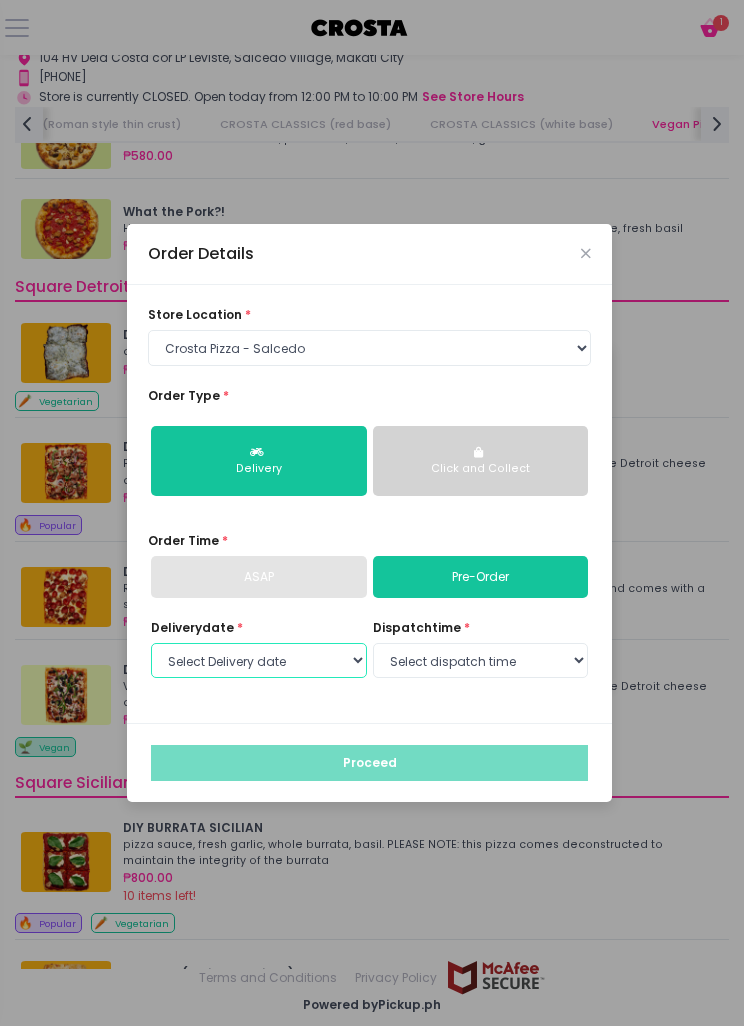 select on "2025-08-01" 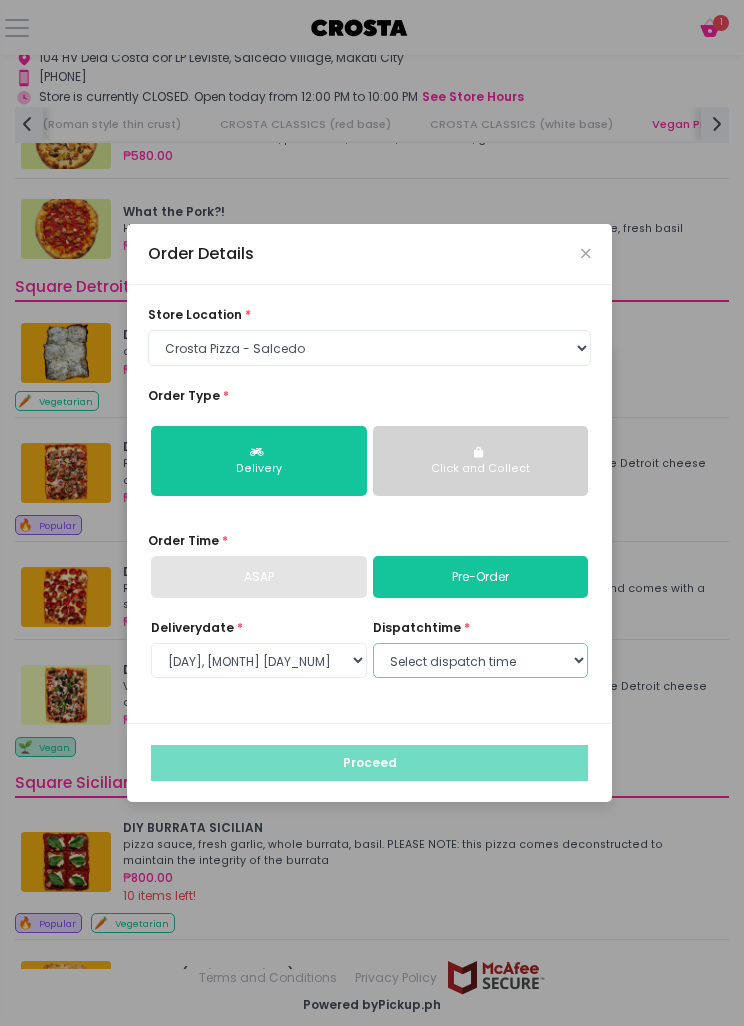click on "Select dispatch time 12:00 PM - 12:30 PM 12:30 PM - 01:00 PM 01:00 PM - 01:30 PM 01:30 PM - 02:00 PM 02:00 PM - 02:30 PM 02:30 PM - 03:00 PM 03:00 PM - 03:30 PM 03:30 PM - 04:00 PM 04:00 PM - 04:30 PM 04:30 PM - 05:00 PM 05:00 PM - 05:30 PM 05:30 PM - 06:00 PM 06:00 PM - 06:30 PM 06:30 PM - 07:00 PM 07:00 PM - 07:30 PM 07:30 PM - 08:00 PM 08:00 PM - 08:30 PM 08:30 PM - 09:00 PM 09:00 PM - 09:30 PM 09:30 PM - 10:00 PM" at bounding box center (481, 661) 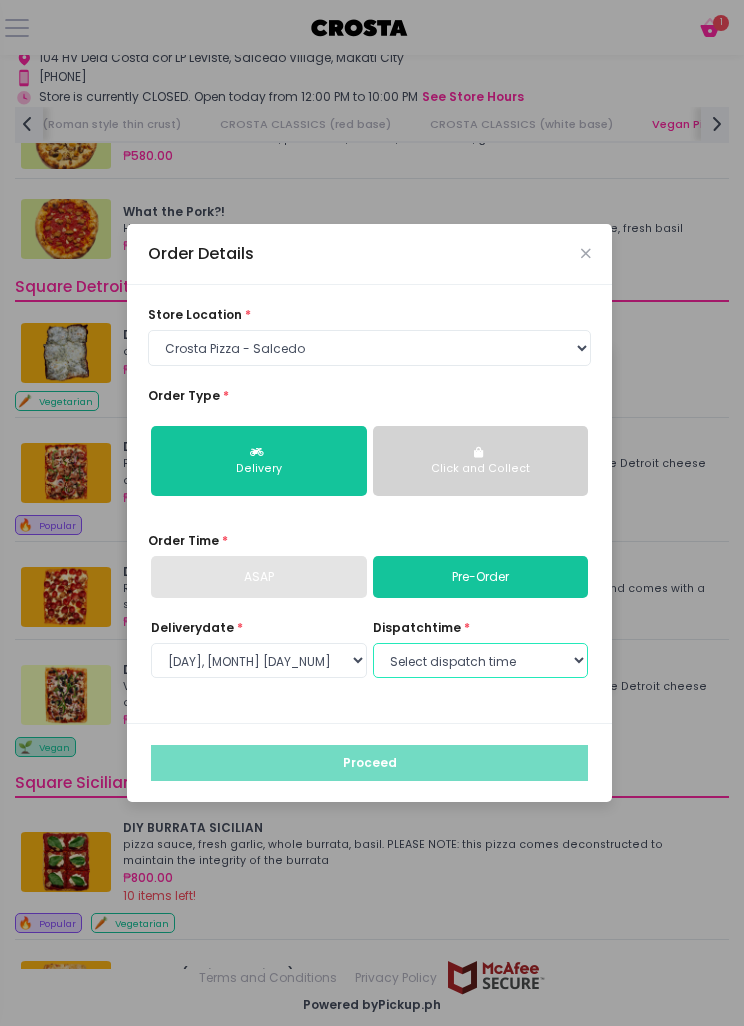 select on "12:00" 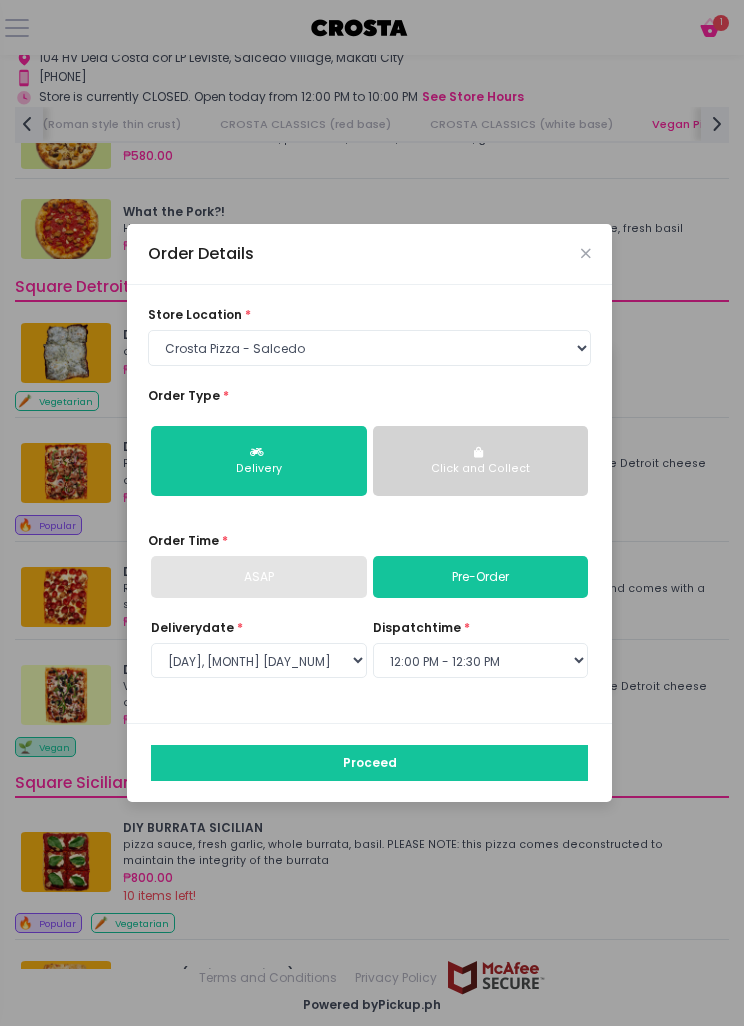 click on "Proceed" at bounding box center [369, 763] 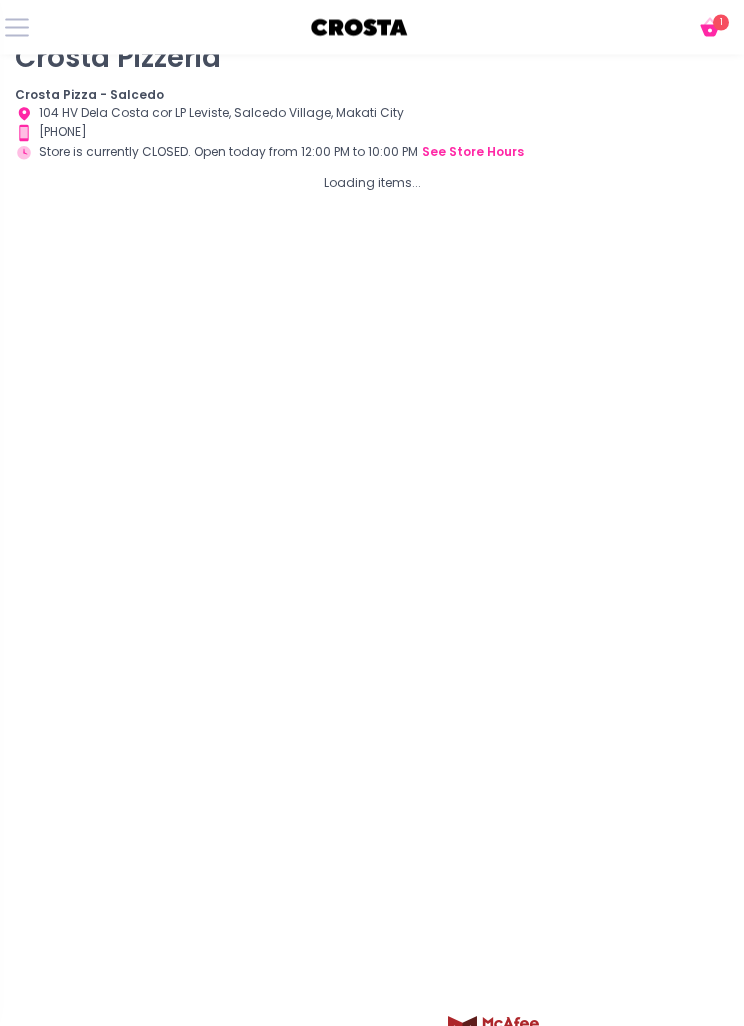 scroll, scrollTop: 0, scrollLeft: 0, axis: both 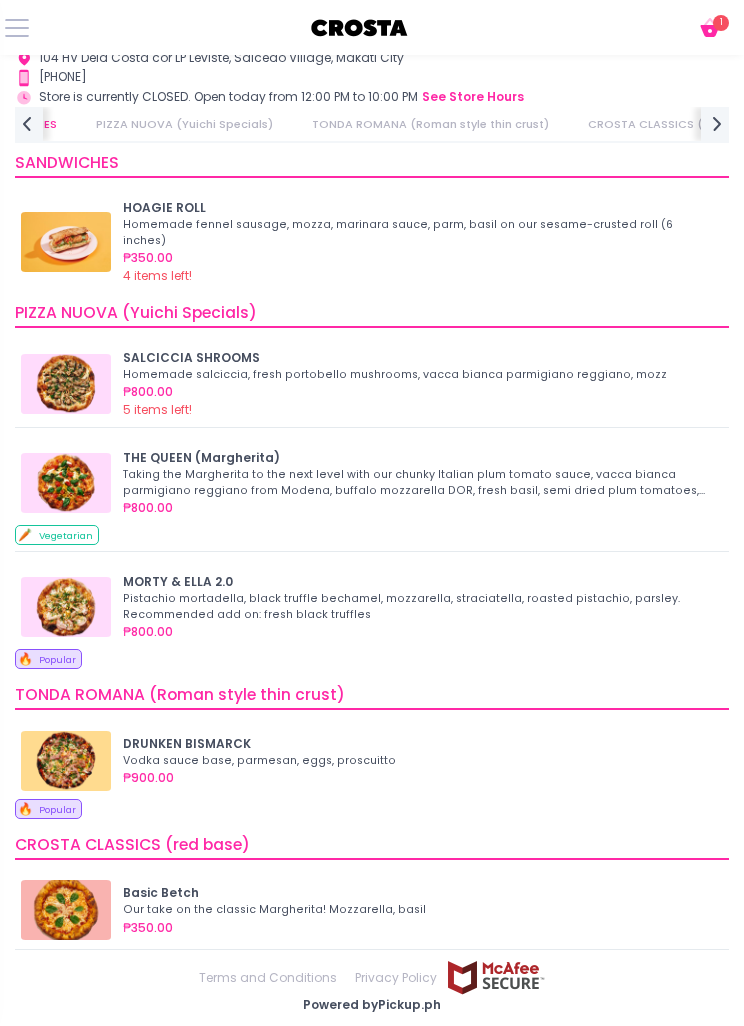 click 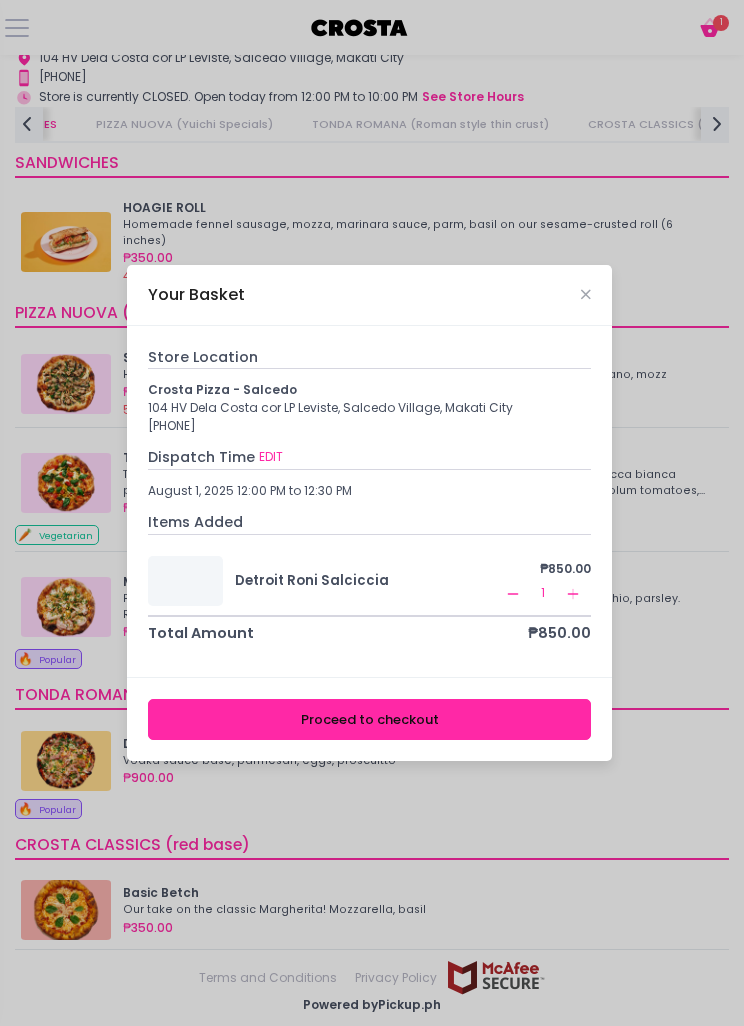 scroll, scrollTop: 64, scrollLeft: 0, axis: vertical 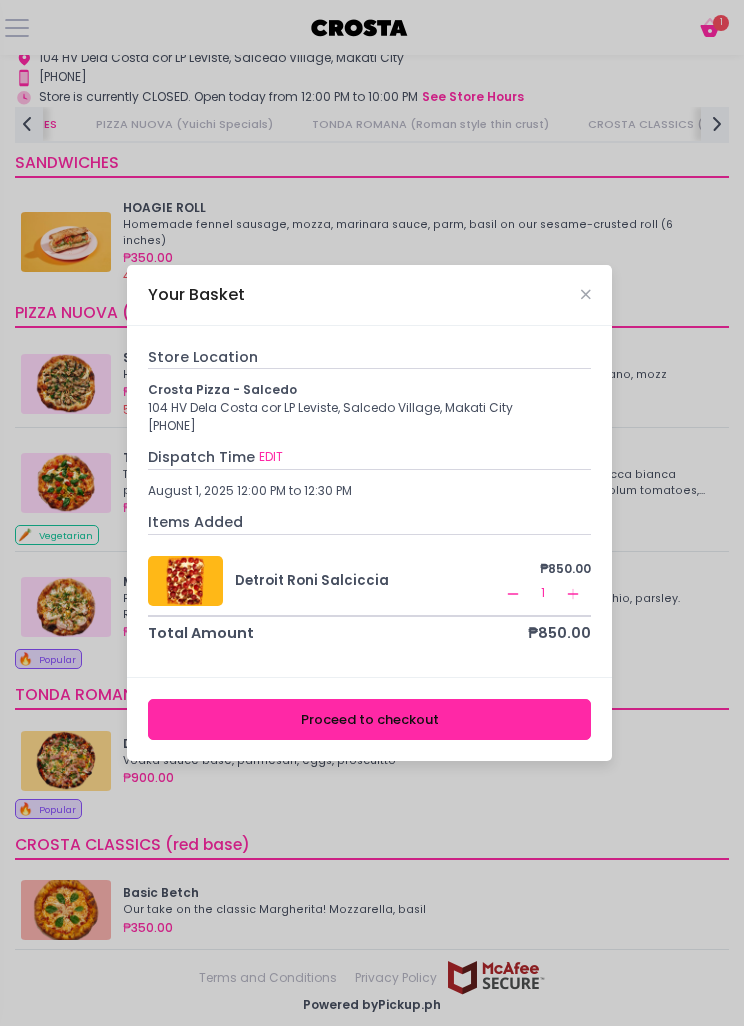 click on "EDIT" at bounding box center [271, 457] 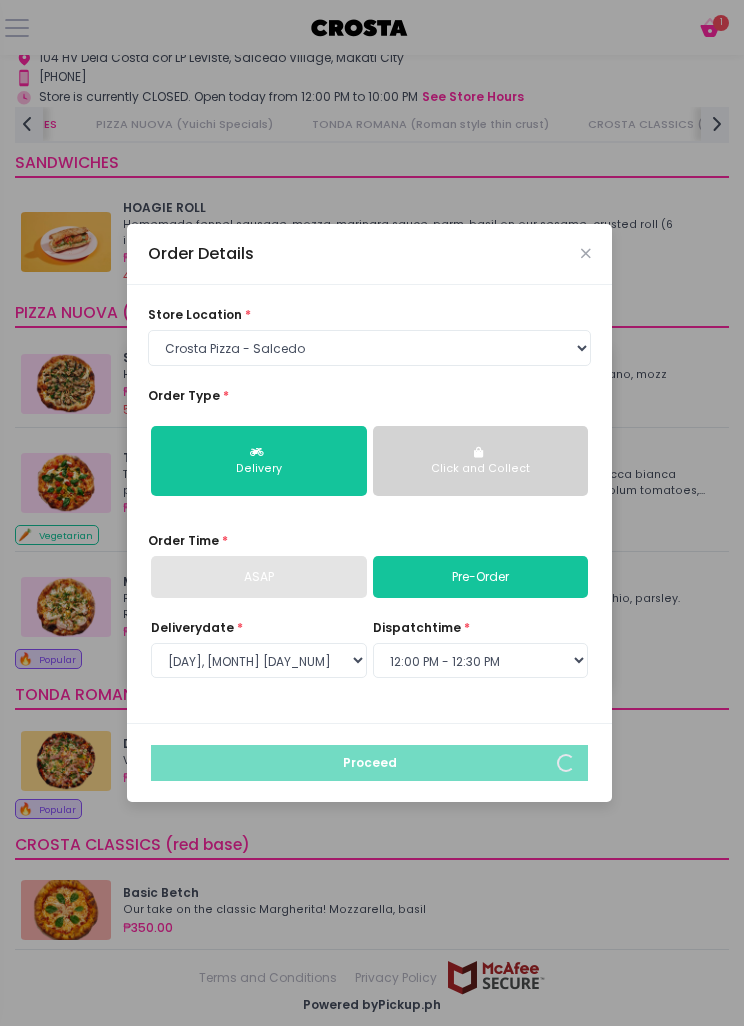 click on "Delivery" at bounding box center (259, 461) 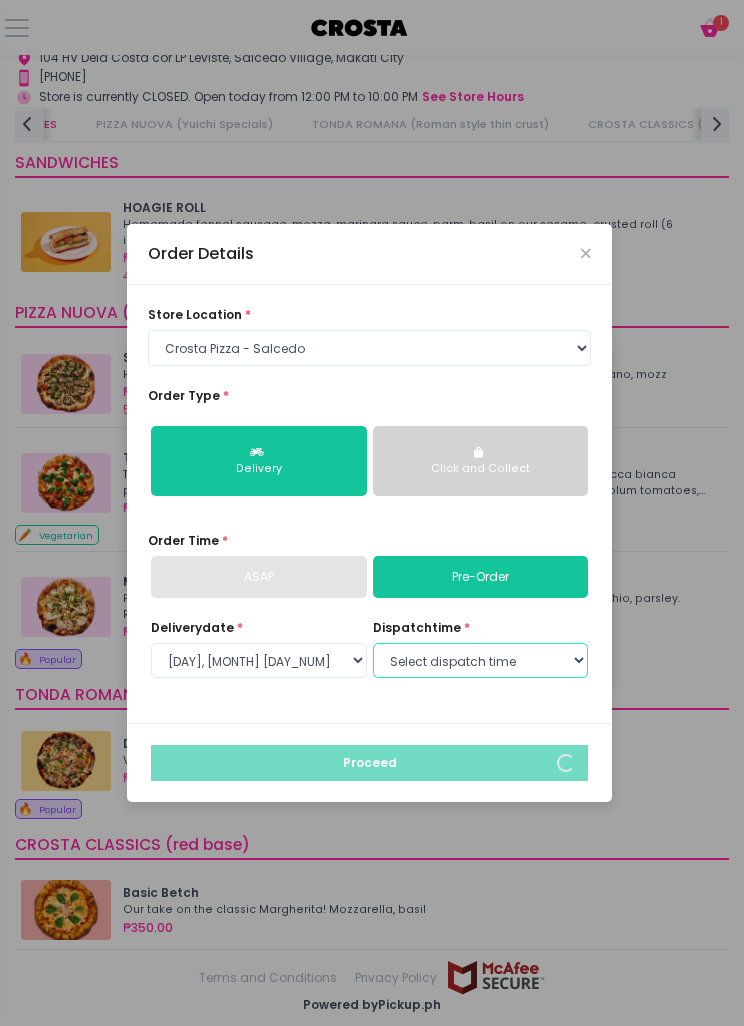 click on "Select dispatch time 12:00 PM - 12:30 PM 12:30 PM - 01:00 PM 01:00 PM - 01:30 PM 01:30 PM - 02:00 PM 02:00 PM - 02:30 PM 02:30 PM - 03:00 PM 03:00 PM - 03:30 PM 03:30 PM - 04:00 PM 04:00 PM - 04:30 PM 04:30 PM - 05:00 PM 05:00 PM - 05:30 PM 05:30 PM - 06:00 PM 06:00 PM - 06:30 PM 06:30 PM - 07:00 PM 07:00 PM - 07:30 PM 07:30 PM - 08:00 PM 08:00 PM - 08:30 PM 08:30 PM - 09:00 PM 09:00 PM - 09:30 PM 09:30 PM - 10:00 PM" at bounding box center [481, 661] 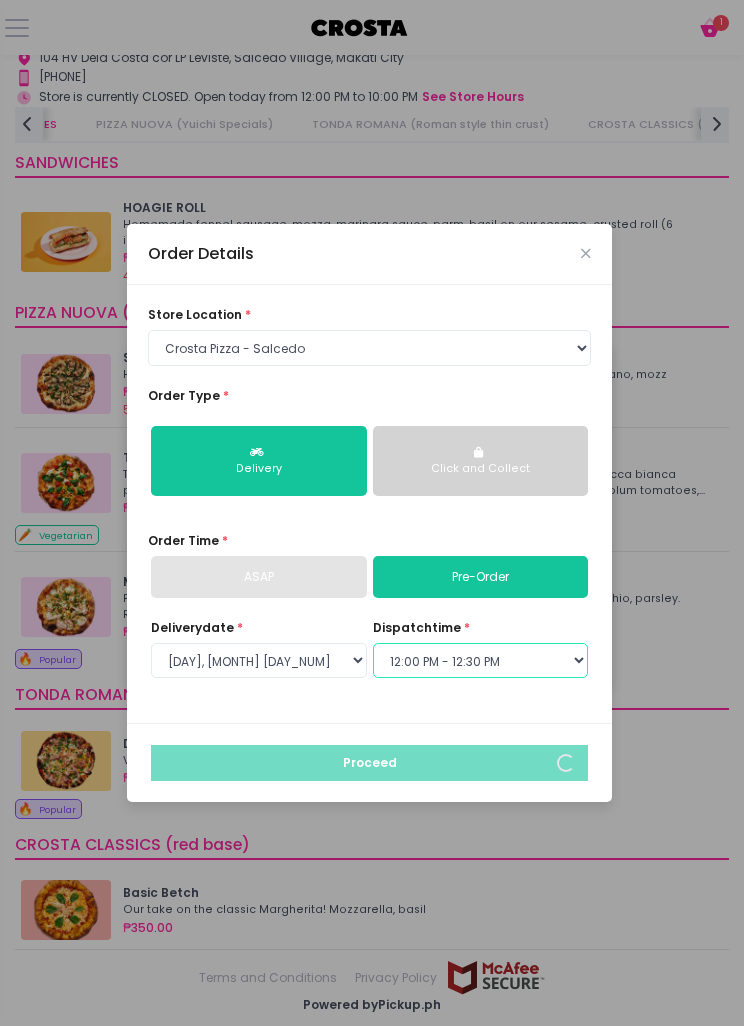 click on "Select dispatch time 12:00 PM - 12:30 PM 12:30 PM - 01:00 PM 01:00 PM - 01:30 PM 01:30 PM - 02:00 PM 02:00 PM - 02:30 PM 02:30 PM - 03:00 PM 03:00 PM - 03:30 PM 03:30 PM - 04:00 PM 04:00 PM - 04:30 PM 04:30 PM - 05:00 PM 05:00 PM - 05:30 PM 05:30 PM - 06:00 PM 06:00 PM - 06:30 PM 06:30 PM - 07:00 PM 07:00 PM - 07:30 PM 07:30 PM - 08:00 PM 08:00 PM - 08:30 PM 08:30 PM - 09:00 PM 09:00 PM - 09:30 PM 09:30 PM - 10:00 PM" at bounding box center (481, 661) 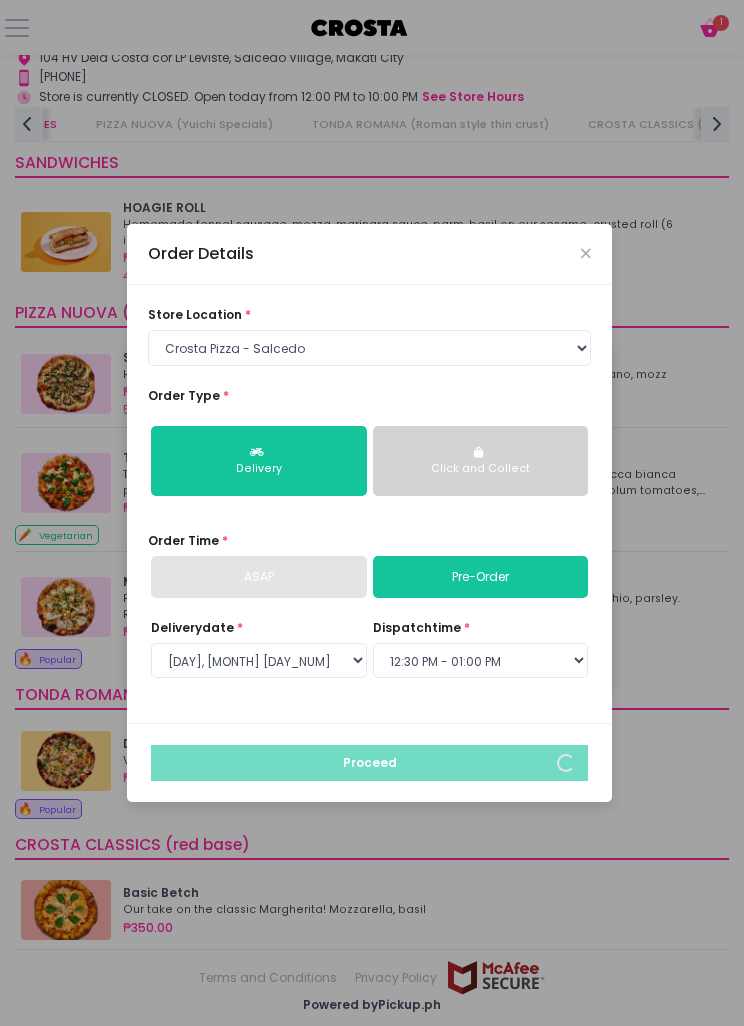 click on "Order Details" at bounding box center [369, 254] 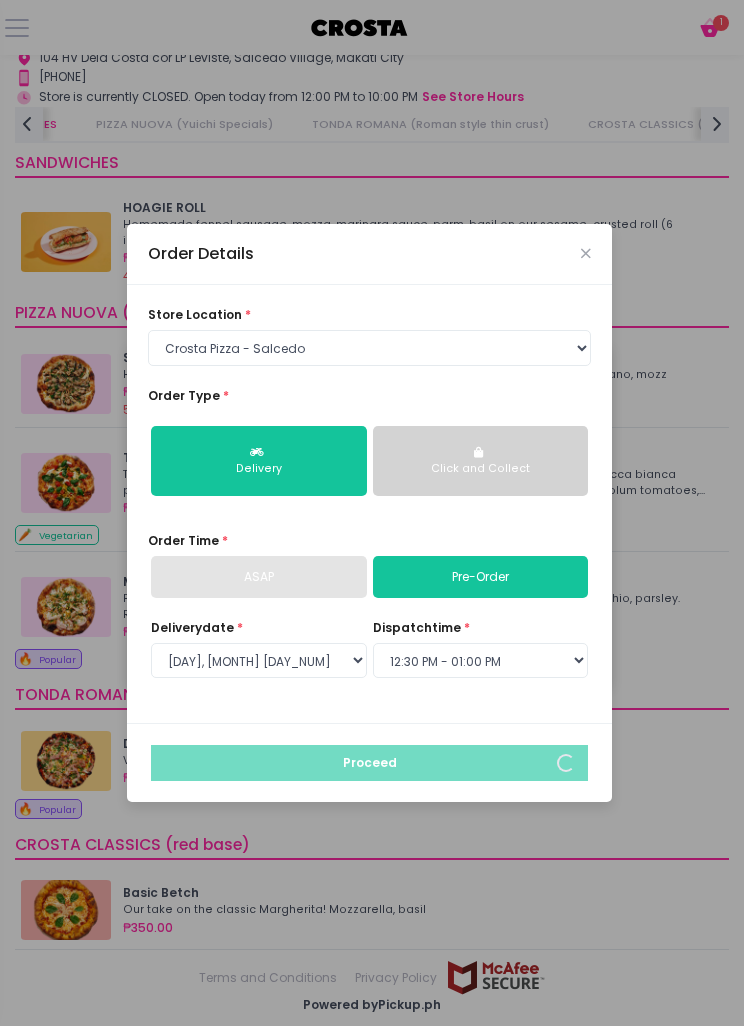 scroll, scrollTop: 0, scrollLeft: 0, axis: both 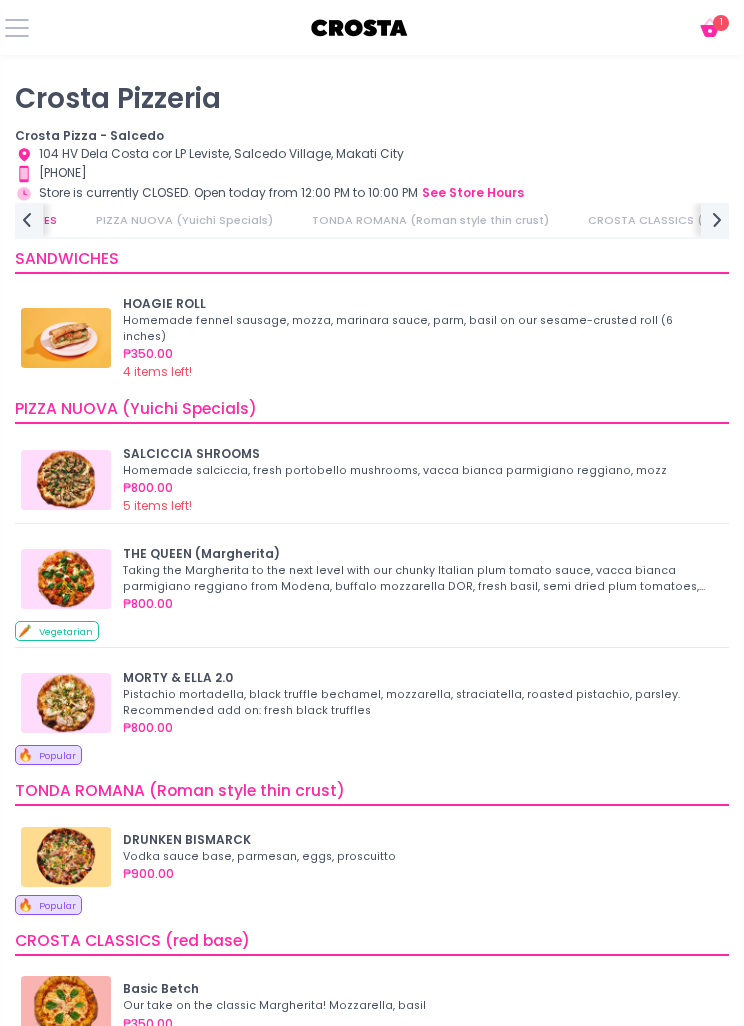click 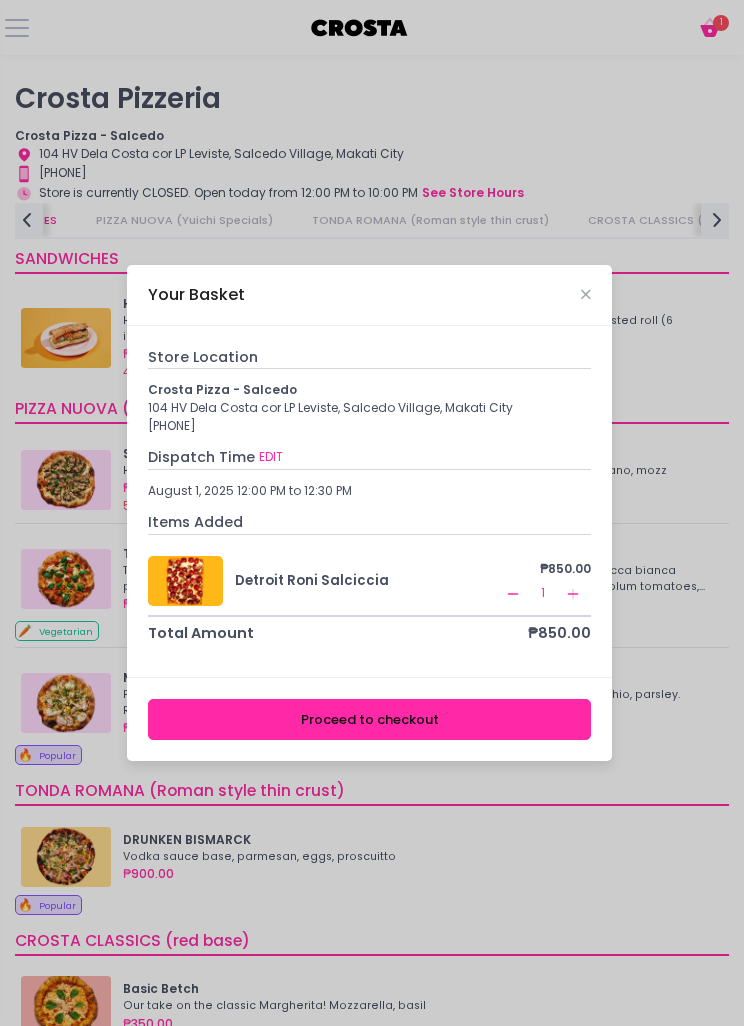 click on "[MONTH] [DAY], [YEAR]   [TIME]   to   [TIME]" at bounding box center [369, 491] 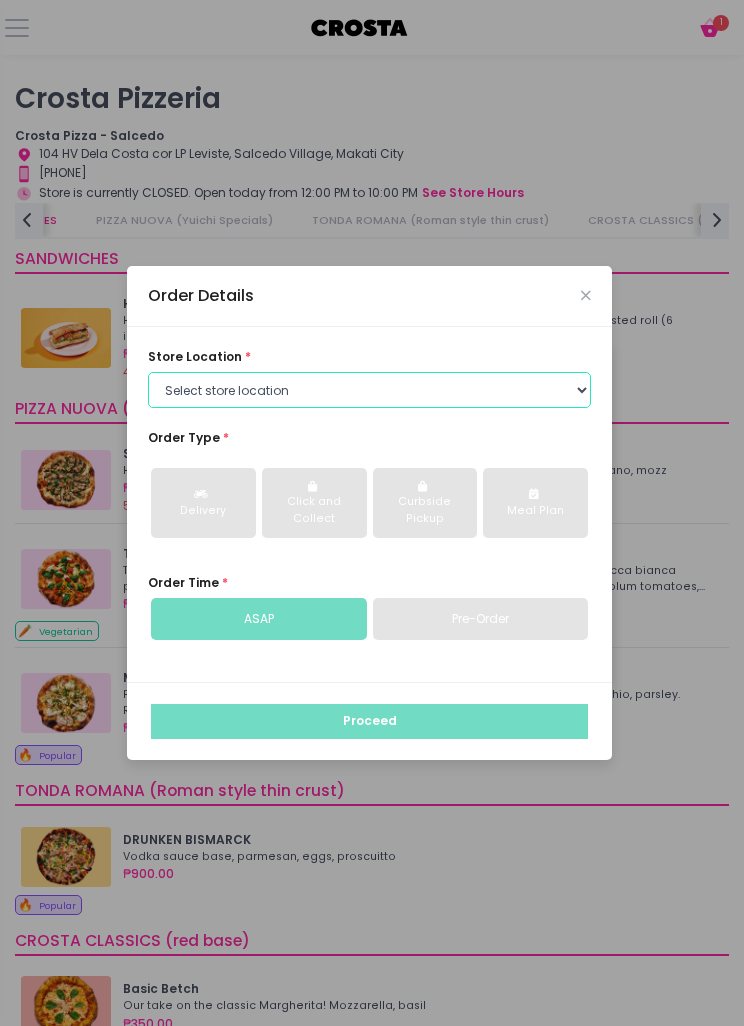 click on "Select store location Crosta Pizza - Salcedo  Crosta Pizza - San Juan" at bounding box center (369, 390) 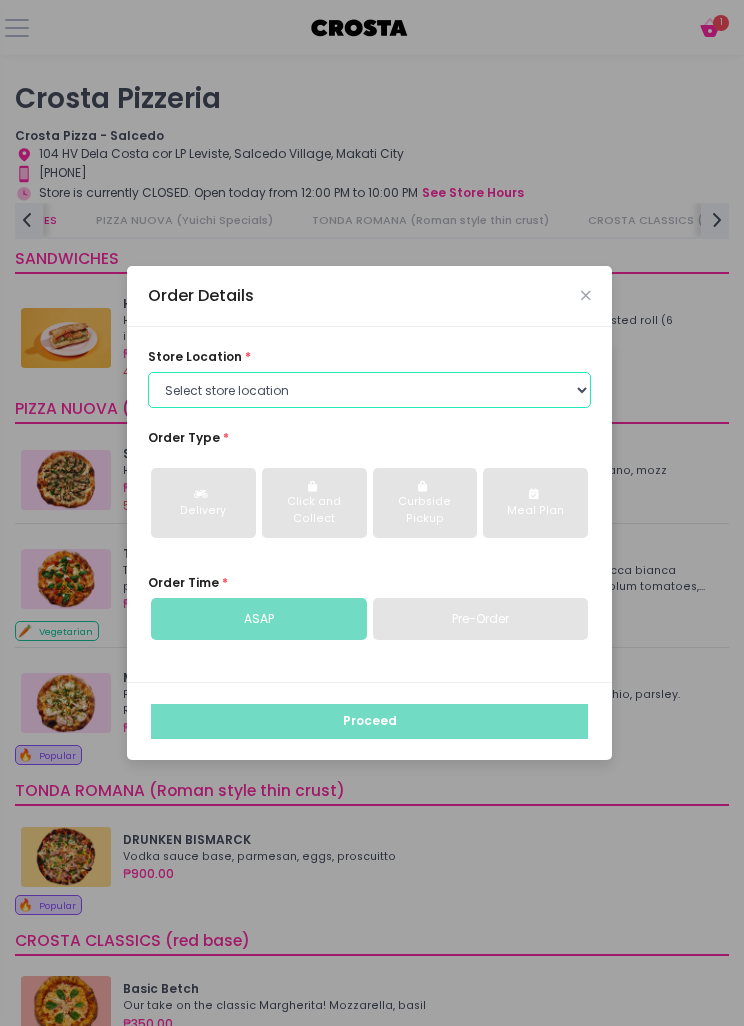 select on "5fabb2e53664a8677beaeb89" 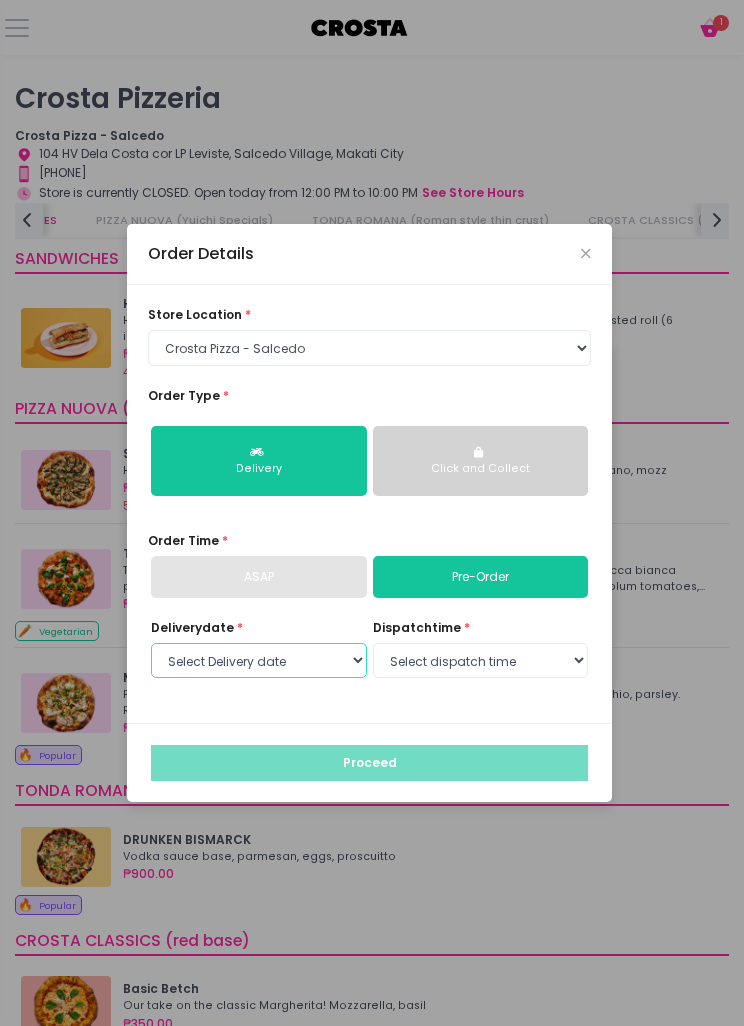 click on "Select Delivery date Friday, Aug 1st Saturday, Aug 2nd Sunday, Aug 3rd" at bounding box center [259, 661] 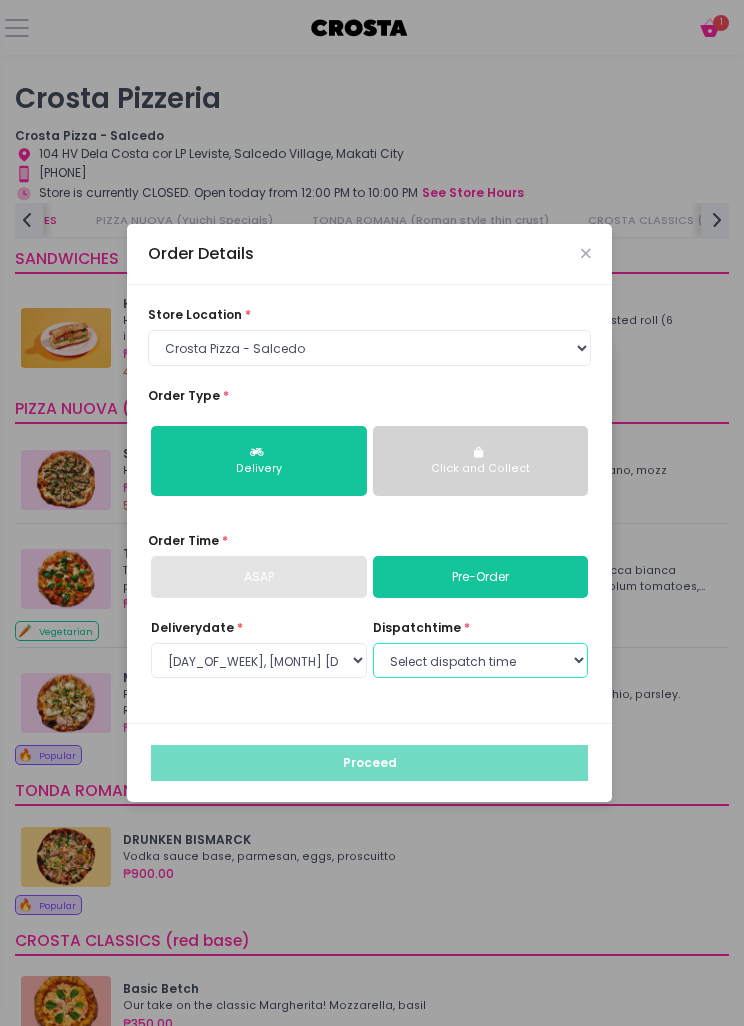 click on "Select dispatch time 12:00 PM - 12:30 PM 12:30 PM - 01:00 PM 01:00 PM - 01:30 PM 01:30 PM - 02:00 PM 02:00 PM - 02:30 PM 02:30 PM - 03:00 PM 03:00 PM - 03:30 PM 03:30 PM - 04:00 PM 04:00 PM - 04:30 PM 04:30 PM - 05:00 PM 05:00 PM - 05:30 PM 05:30 PM - 06:00 PM 06:00 PM - 06:30 PM 06:30 PM - 07:00 PM 07:00 PM - 07:30 PM 07:30 PM - 08:00 PM 08:00 PM - 08:30 PM 08:30 PM - 09:00 PM 09:00 PM - 09:30 PM 09:30 PM - 10:00 PM" at bounding box center (481, 661) 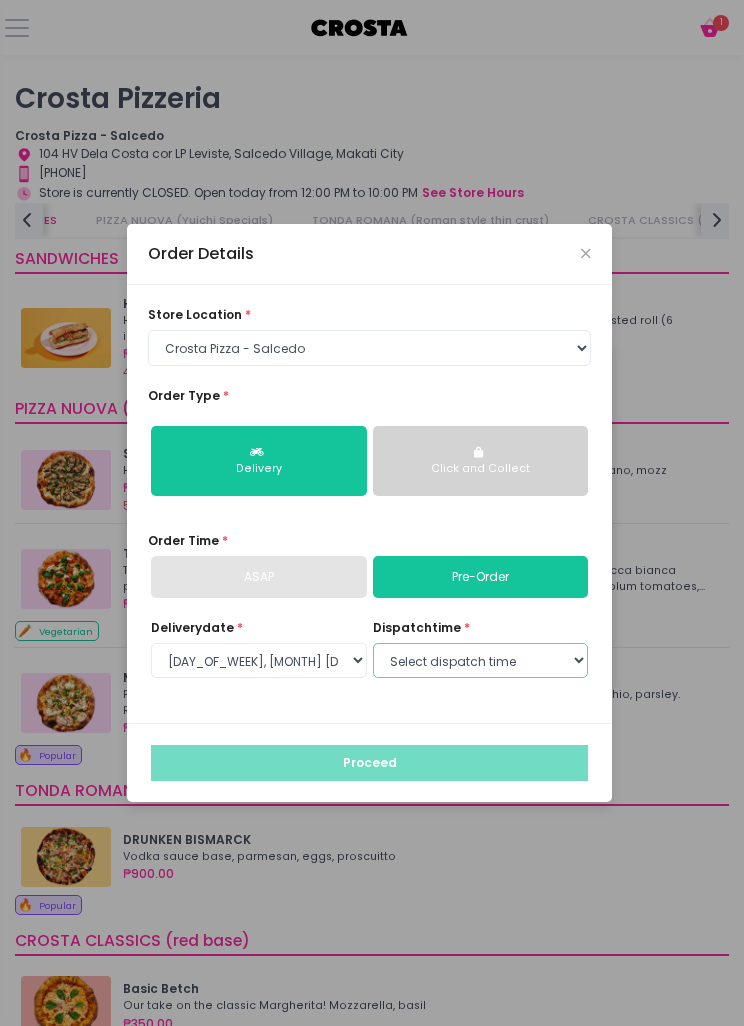 select on "12:00" 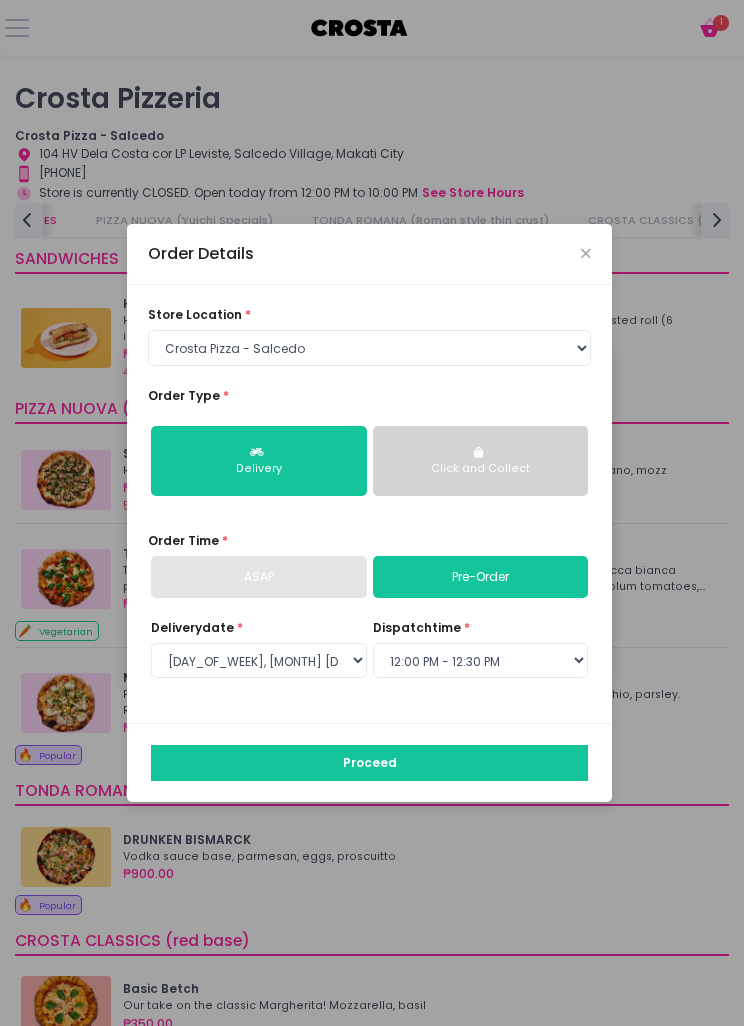 click on "Proceed" at bounding box center (369, 763) 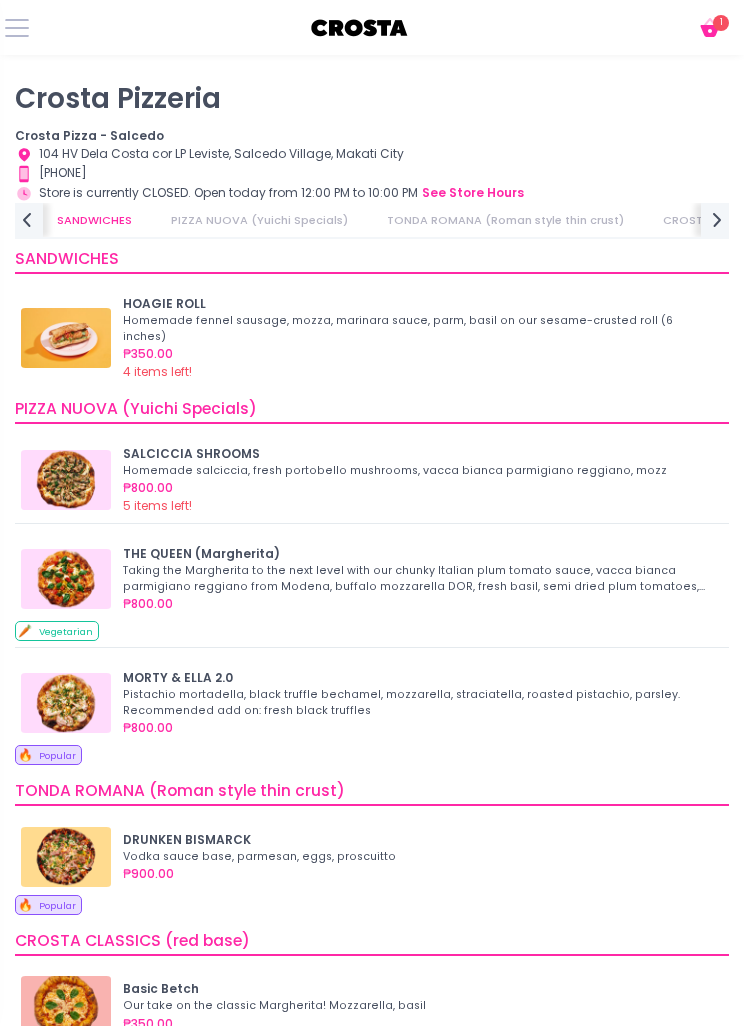 scroll, scrollTop: 0, scrollLeft: 75, axis: horizontal 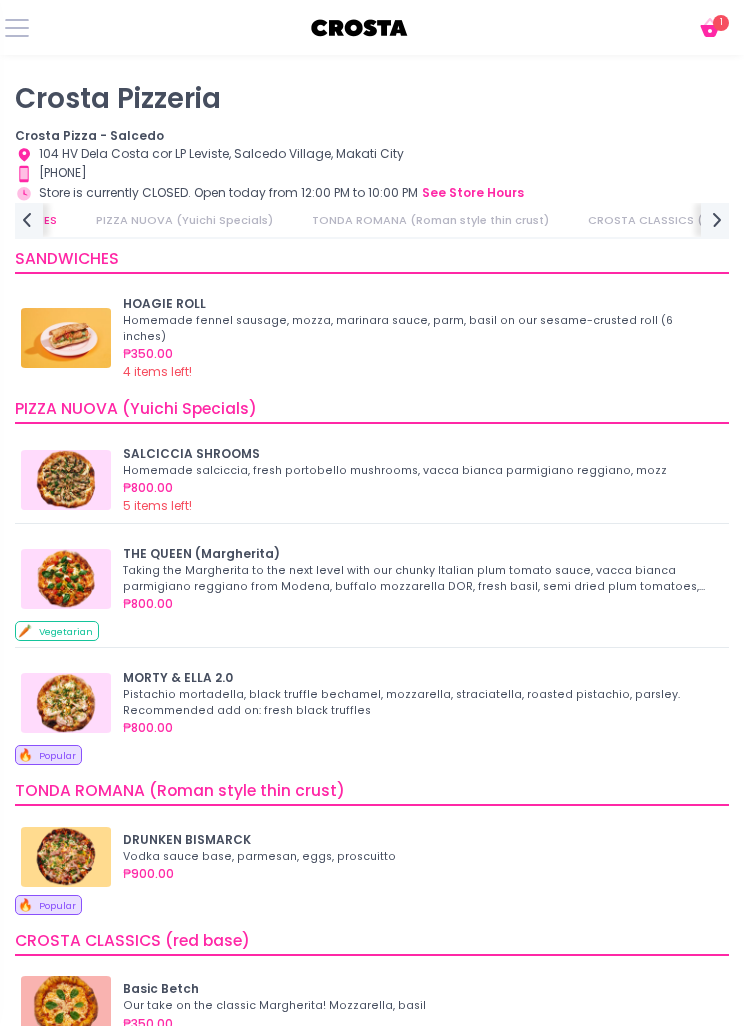 click on "Cart Created with Sketch. 1" at bounding box center [372, 27] 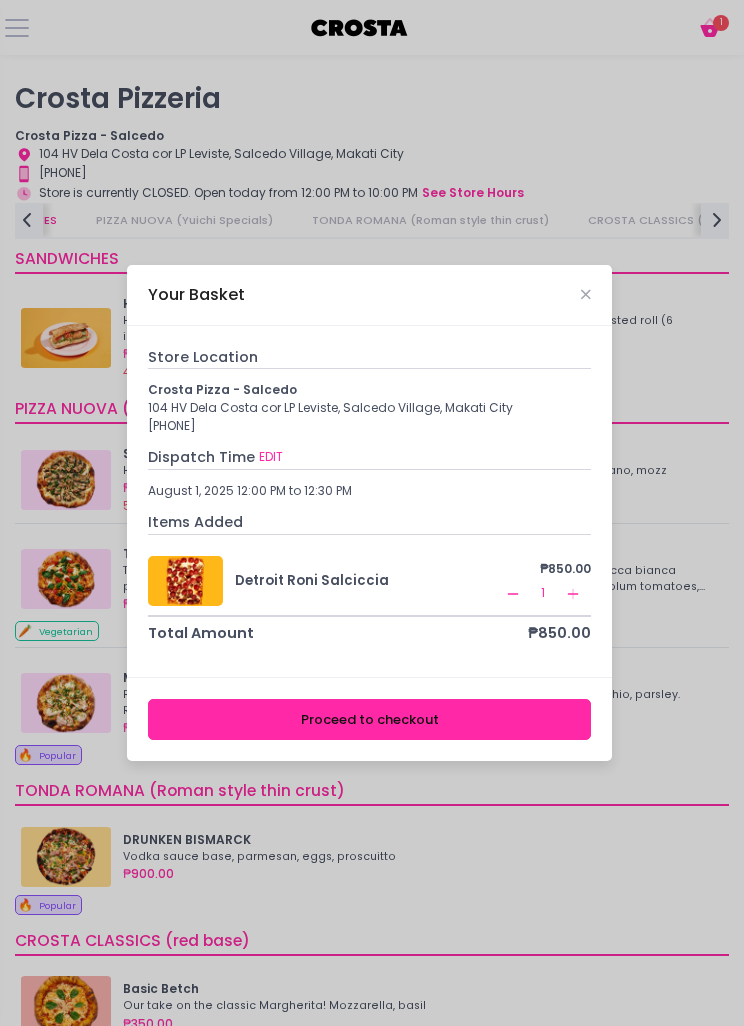 scroll, scrollTop: 64, scrollLeft: 0, axis: vertical 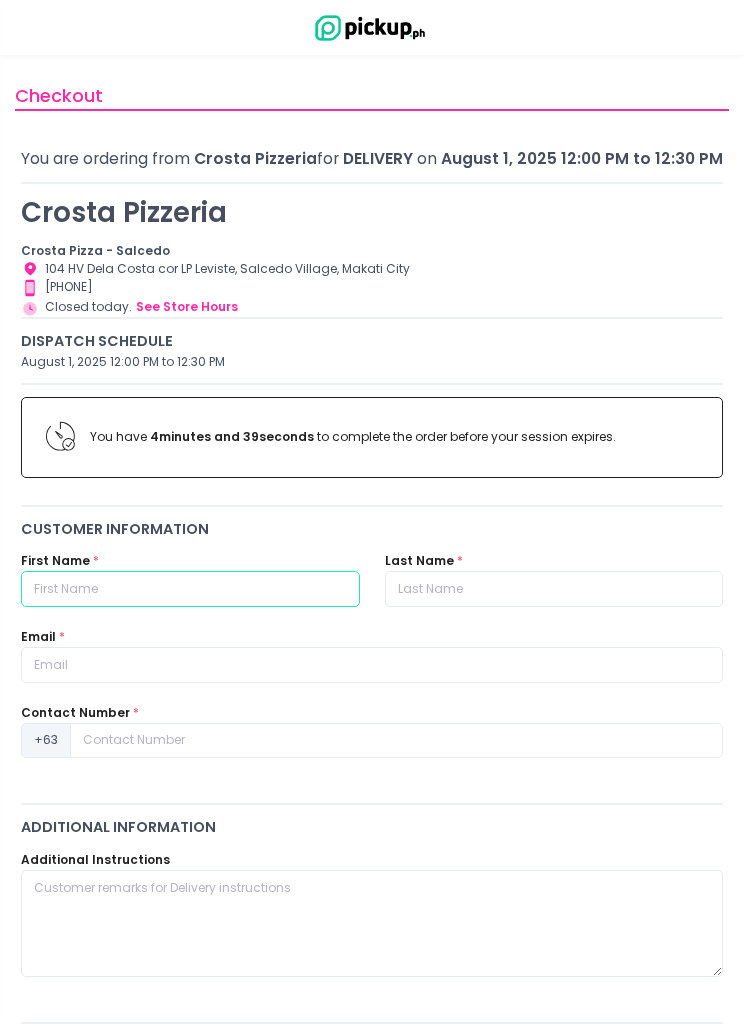 click at bounding box center [190, 589] 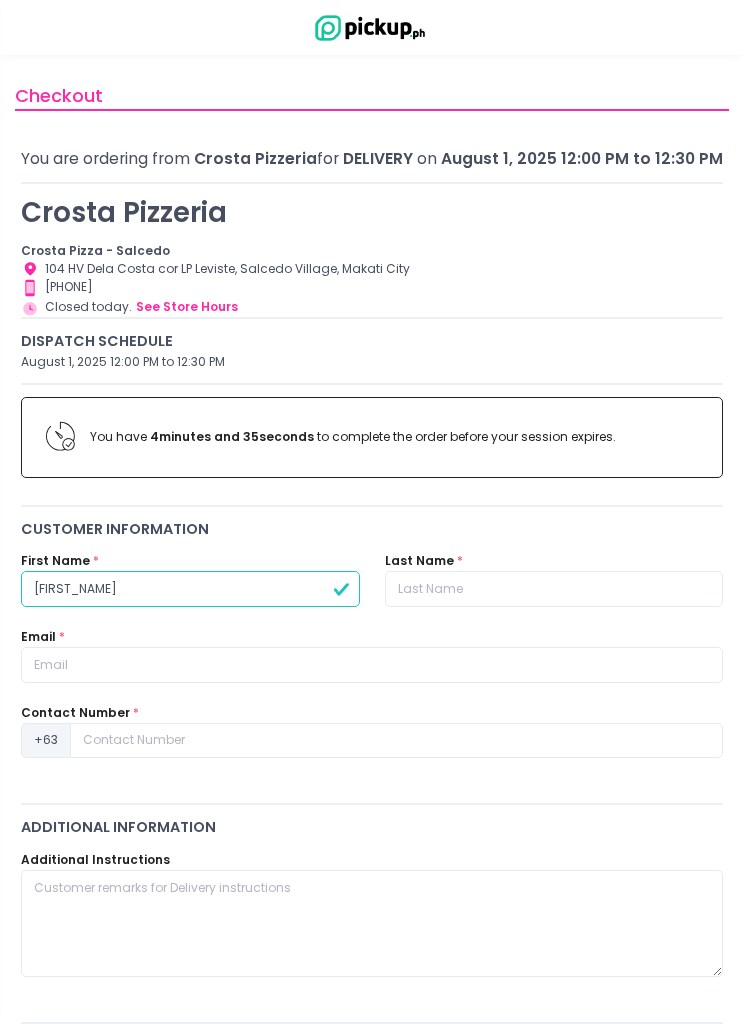 type on "[FIRST_NAME]" 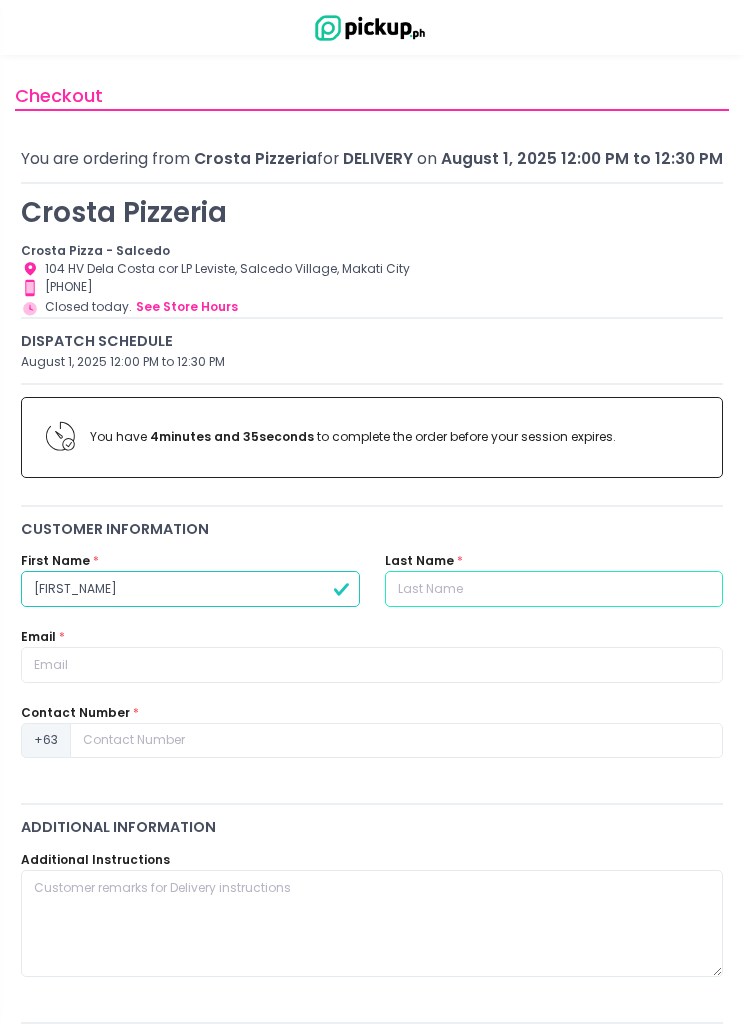 click at bounding box center (554, 589) 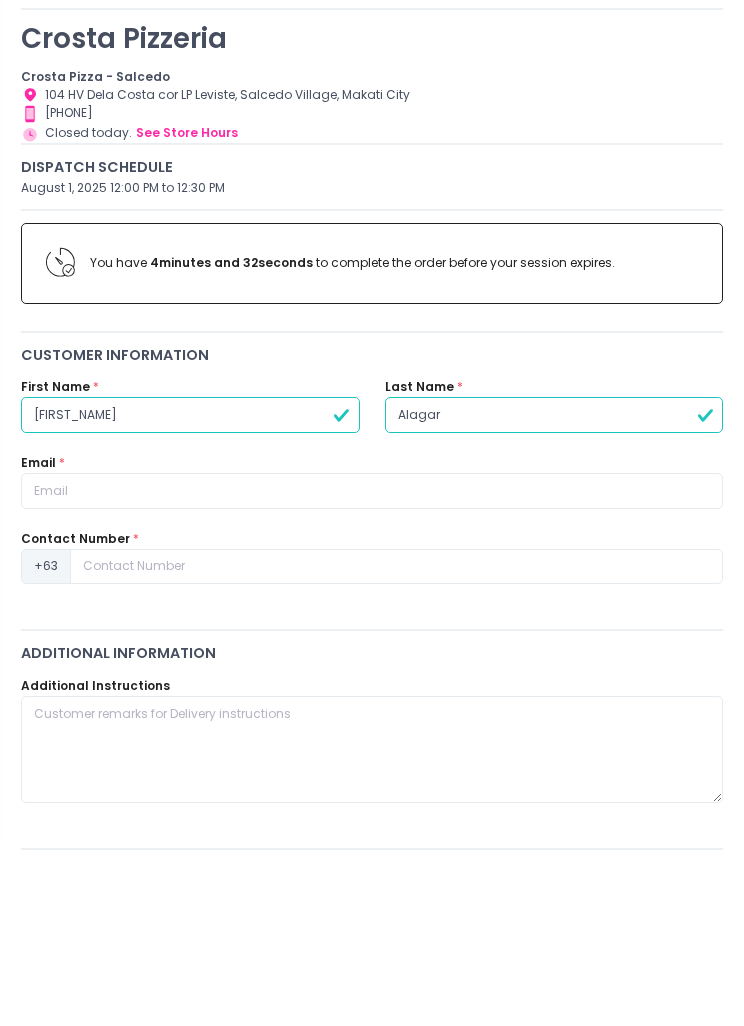 type on "Alagar" 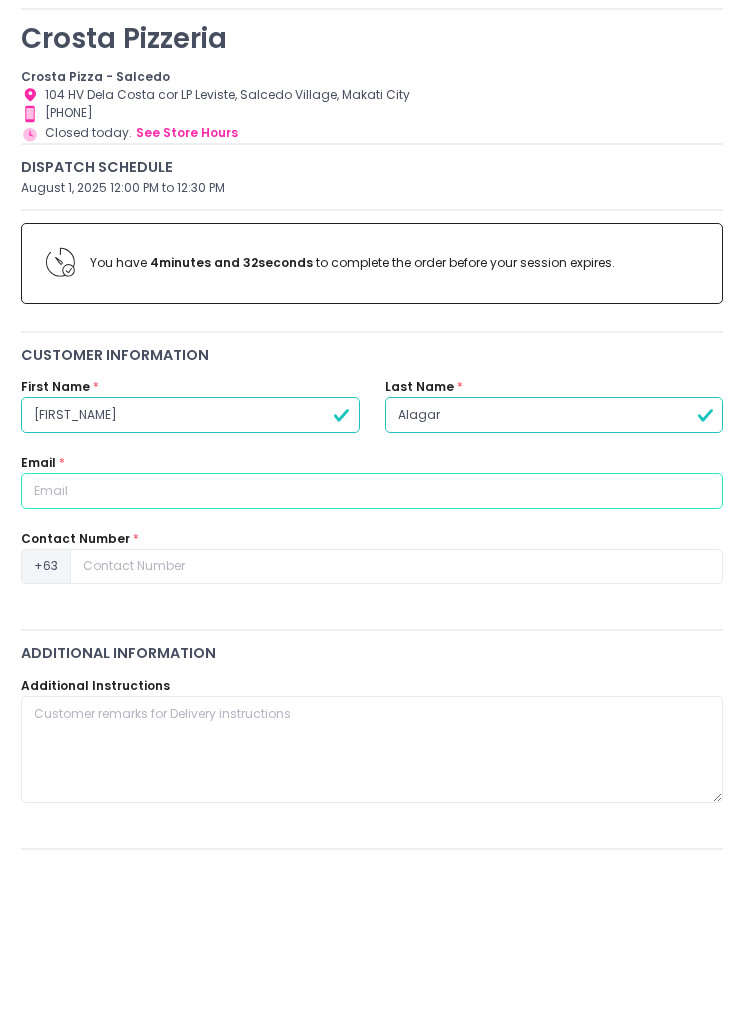 click at bounding box center (372, 665) 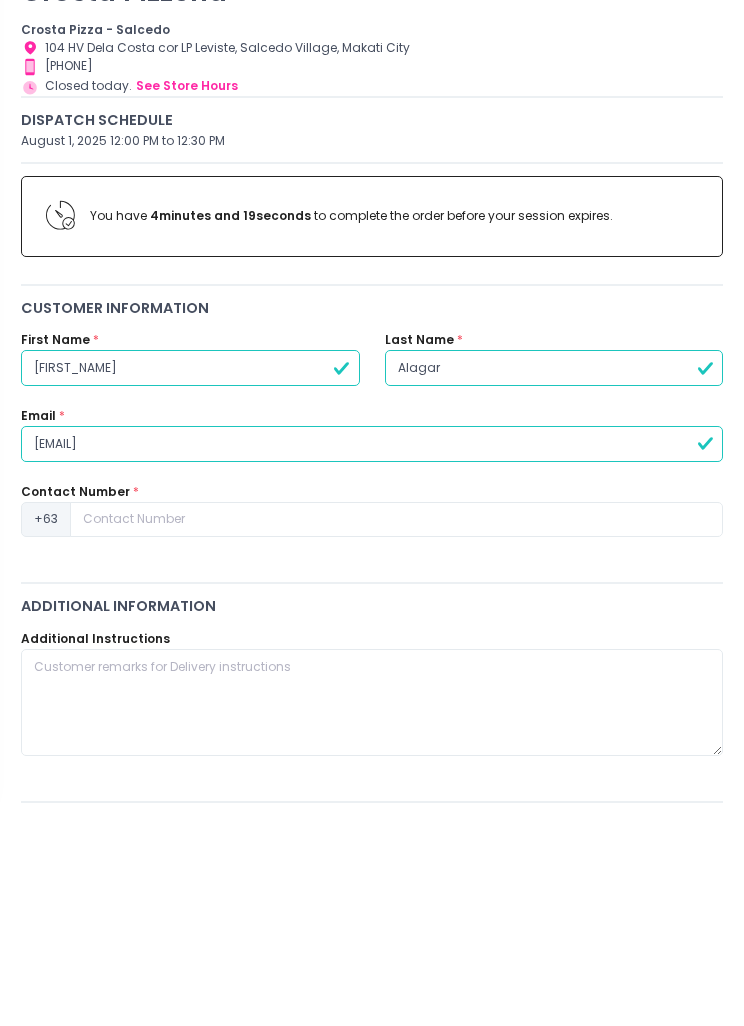 type on "[EMAIL]" 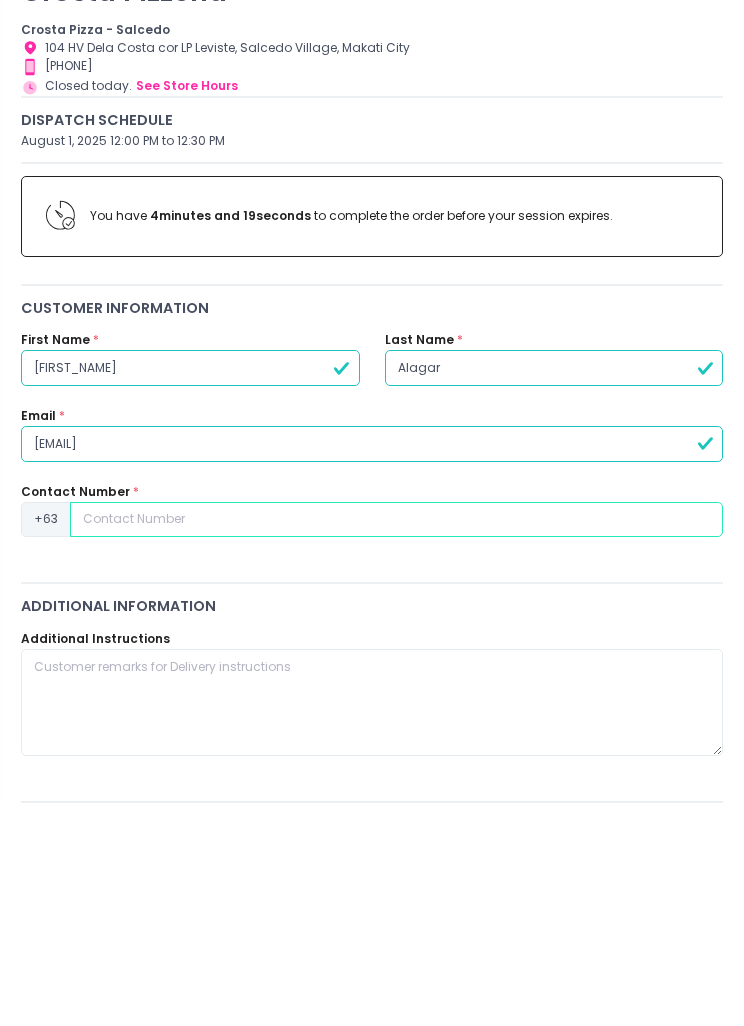 click at bounding box center [396, 741] 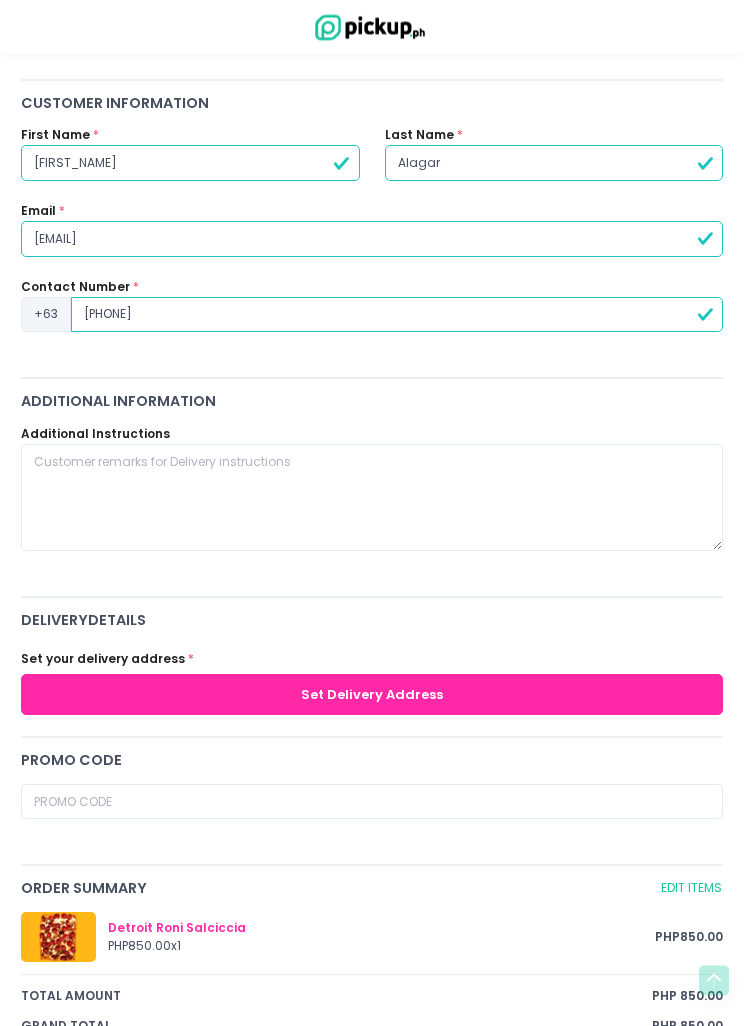scroll, scrollTop: 426, scrollLeft: 0, axis: vertical 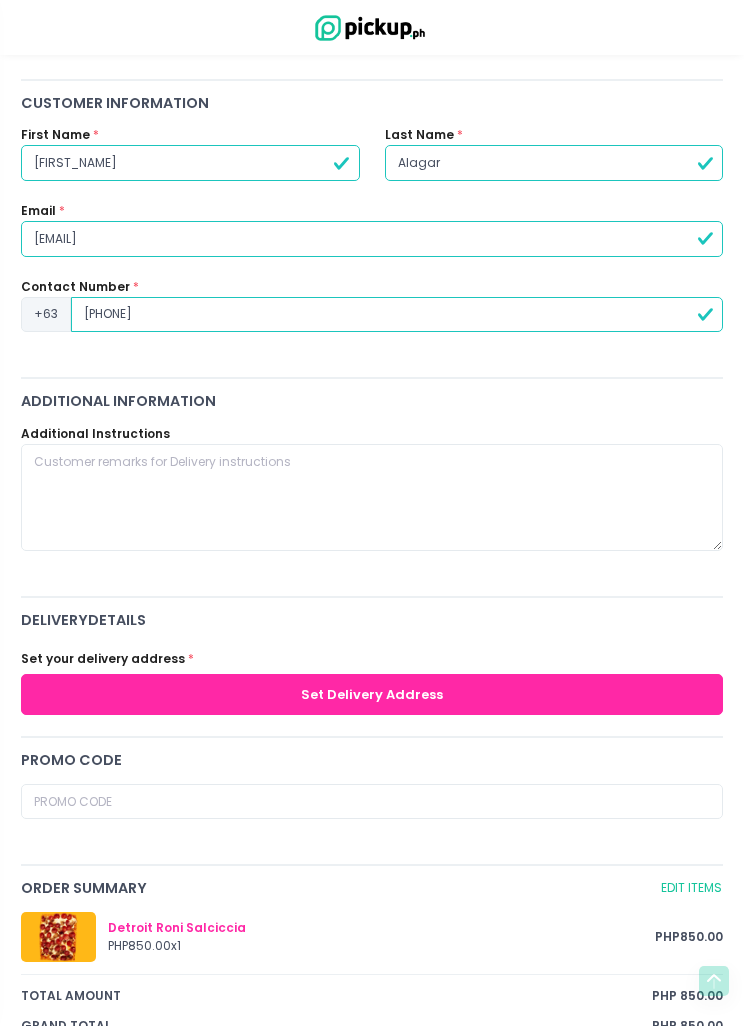 type on "[PHONE]" 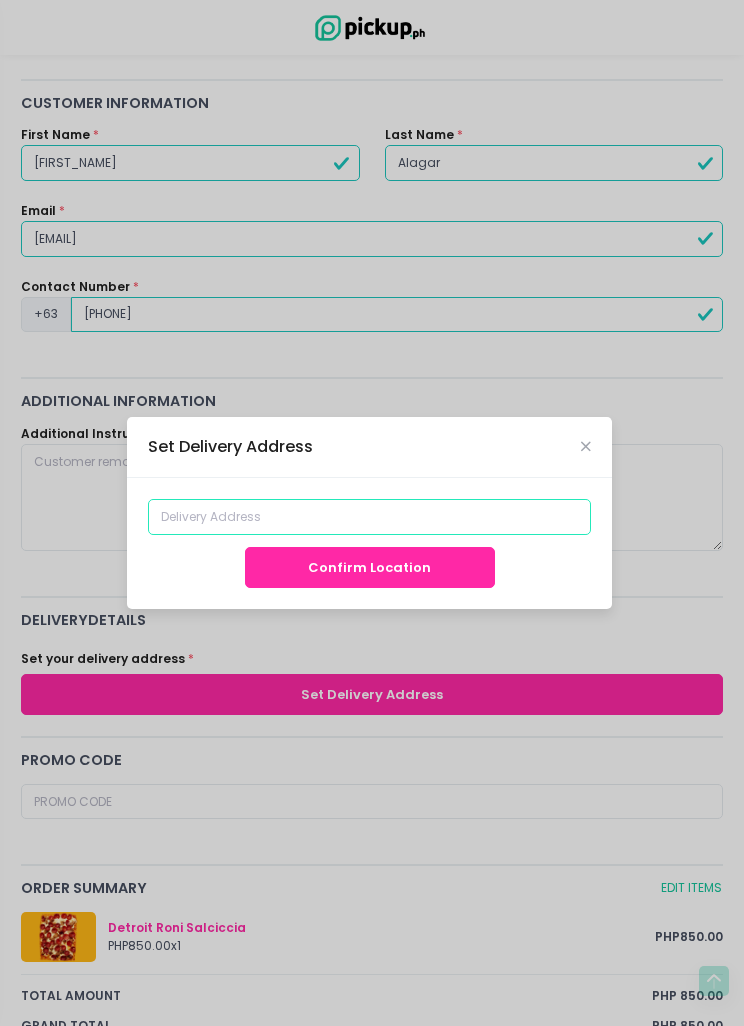 click at bounding box center [369, 517] 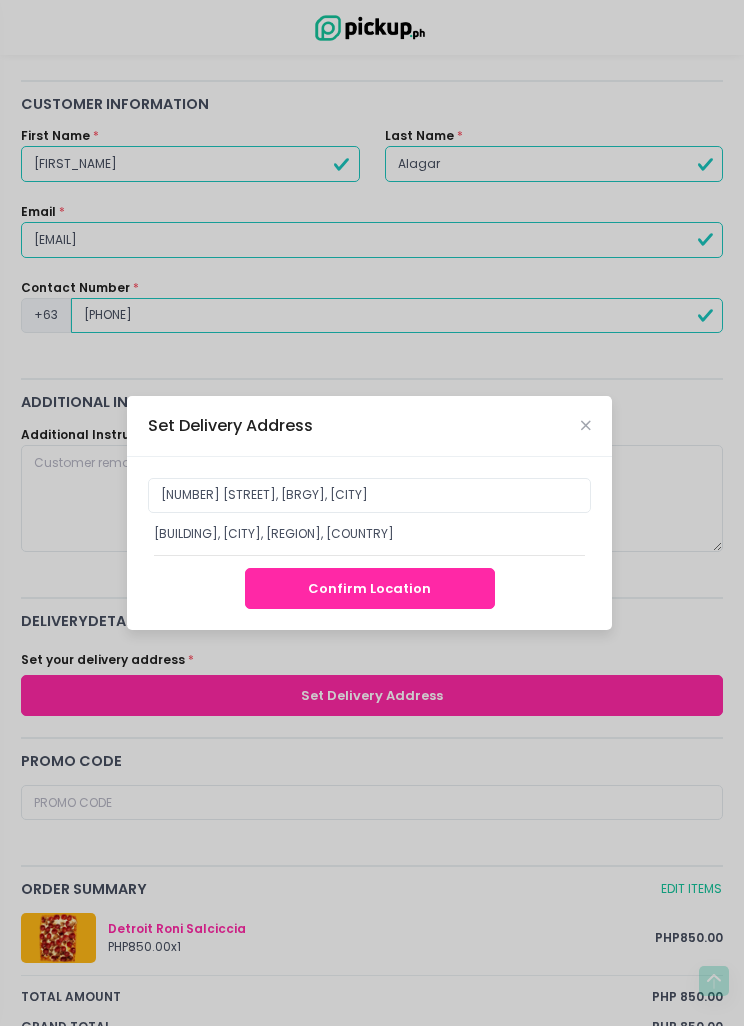 click on "[BUILDING], [CITY], [REGION], [COUNTRY]" at bounding box center [369, 540] 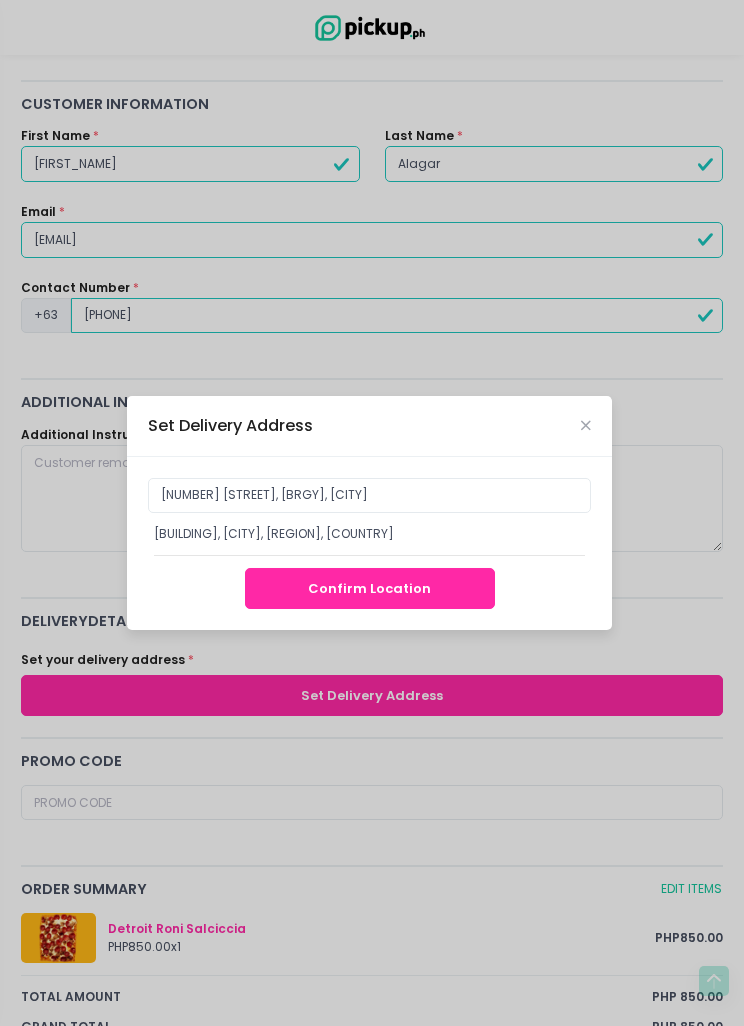 scroll, scrollTop: 426, scrollLeft: 0, axis: vertical 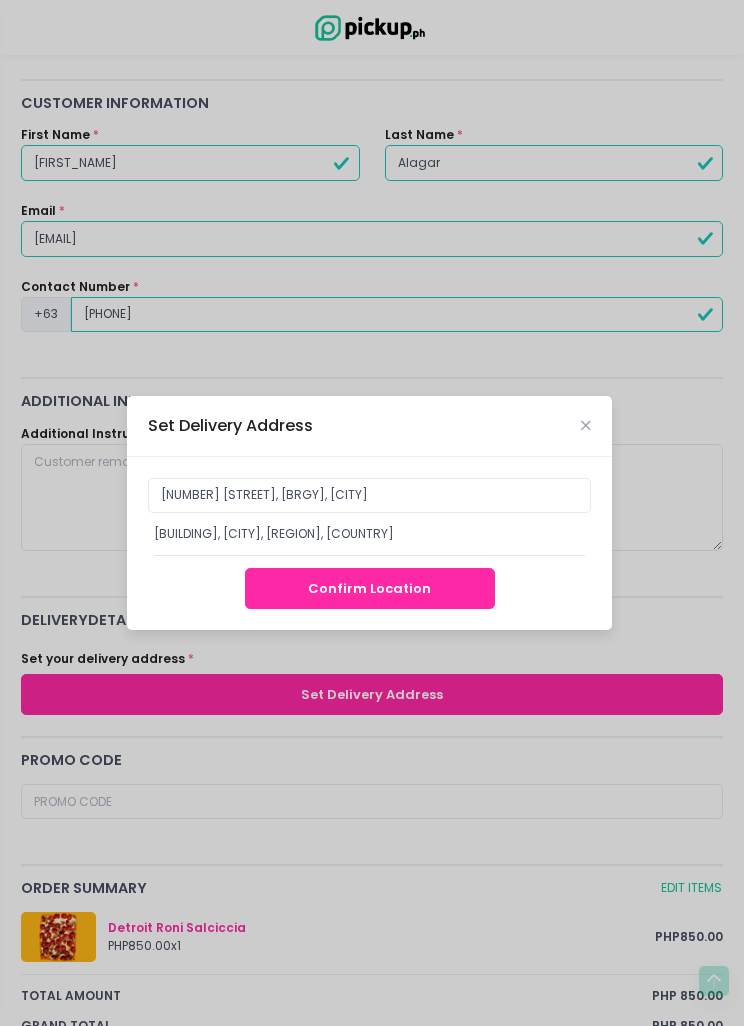 type on "[BUILDING], [CITY], [REGION], [COUNTRY]" 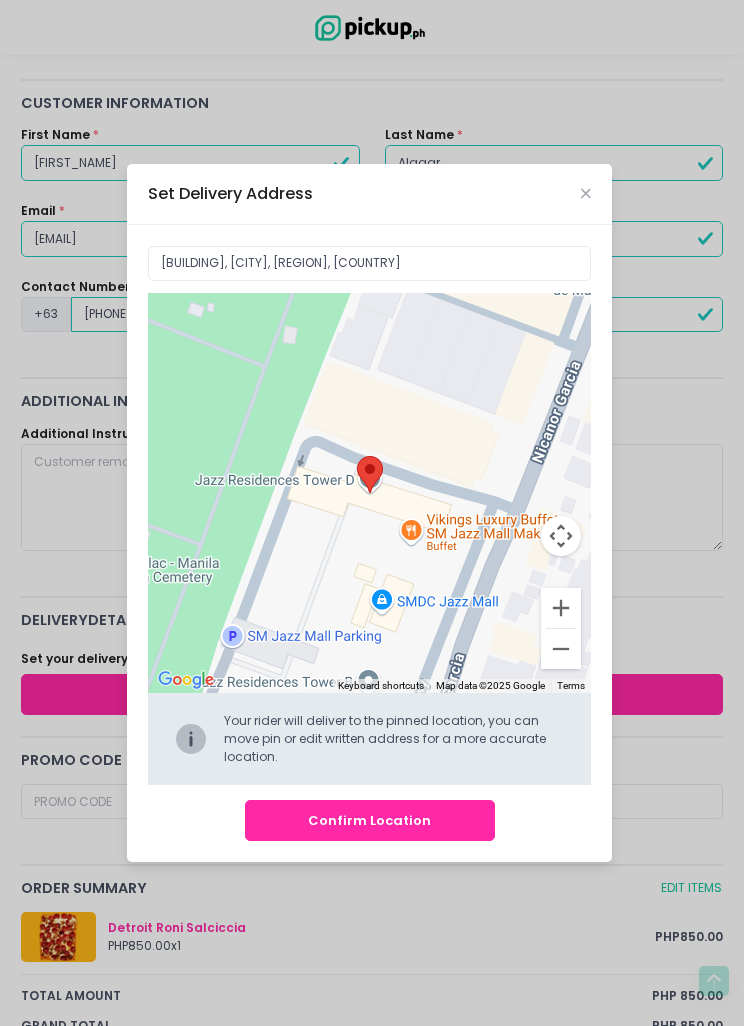 click on "Confirm Location" at bounding box center (370, 820) 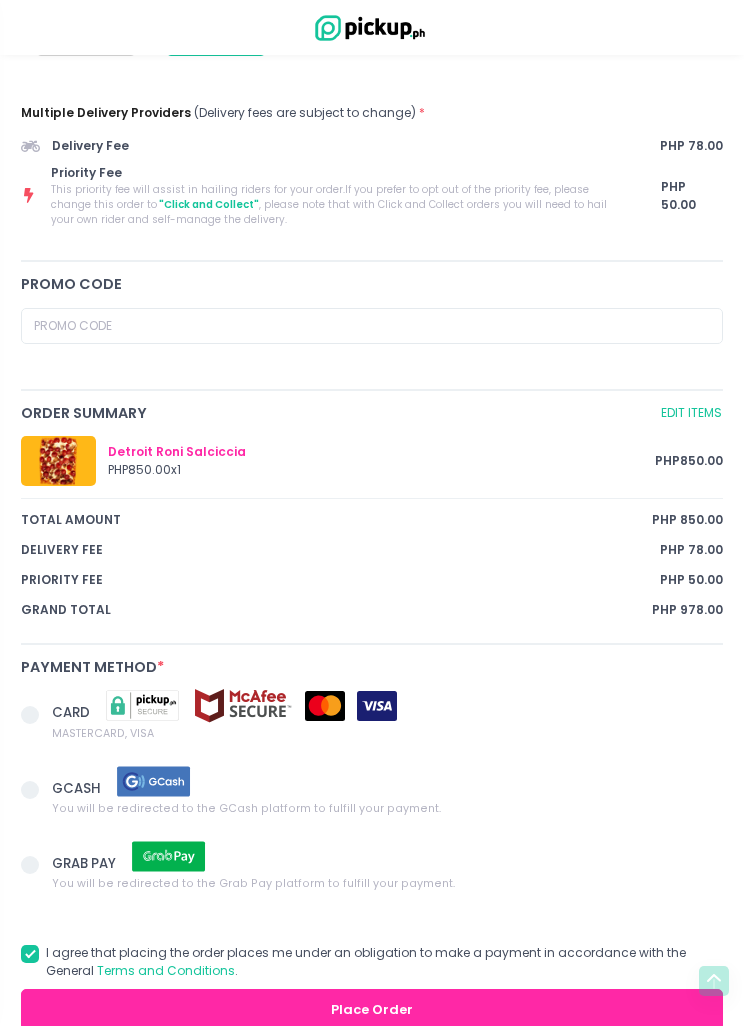 scroll, scrollTop: 982, scrollLeft: 0, axis: vertical 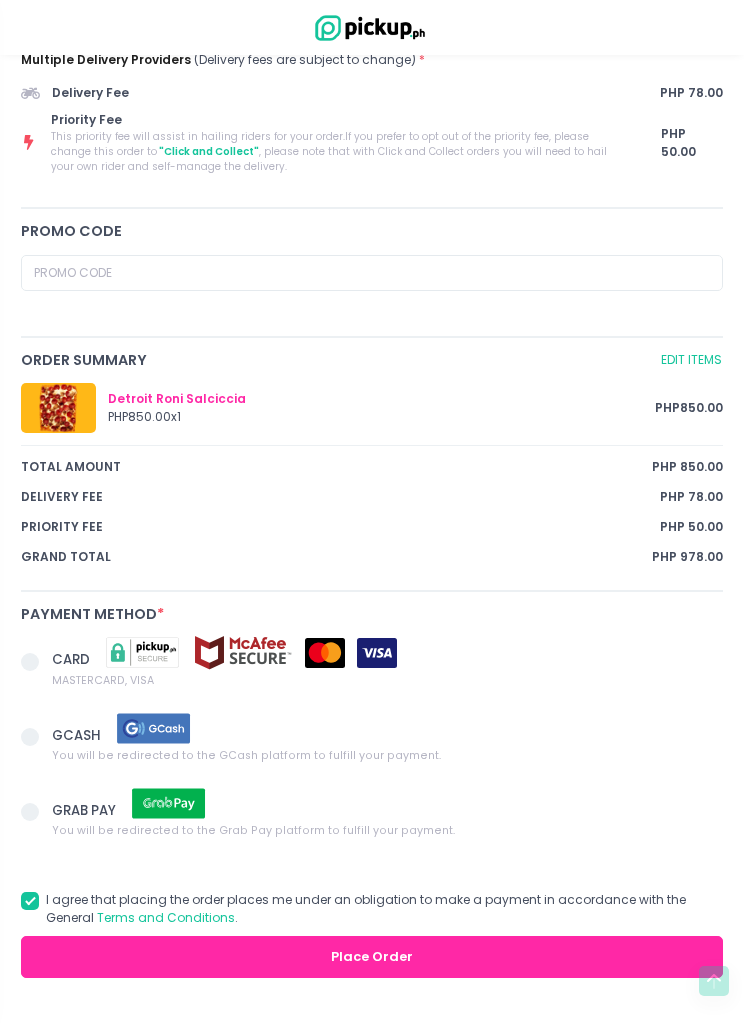 click at bounding box center [36, 662] 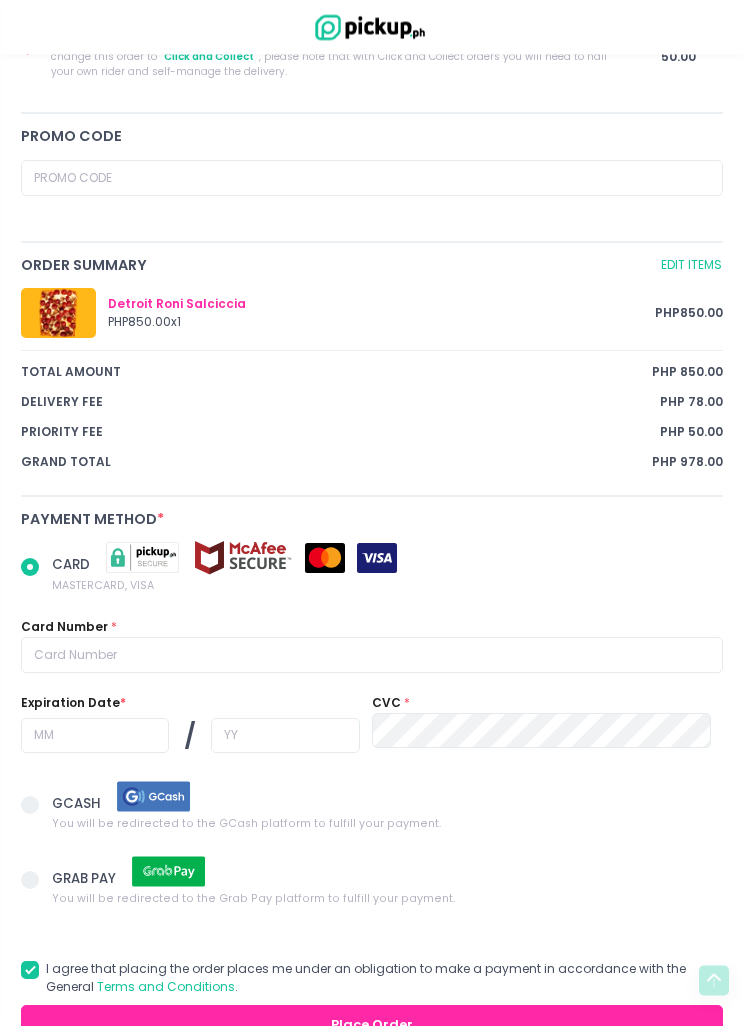 scroll, scrollTop: 1077, scrollLeft: 0, axis: vertical 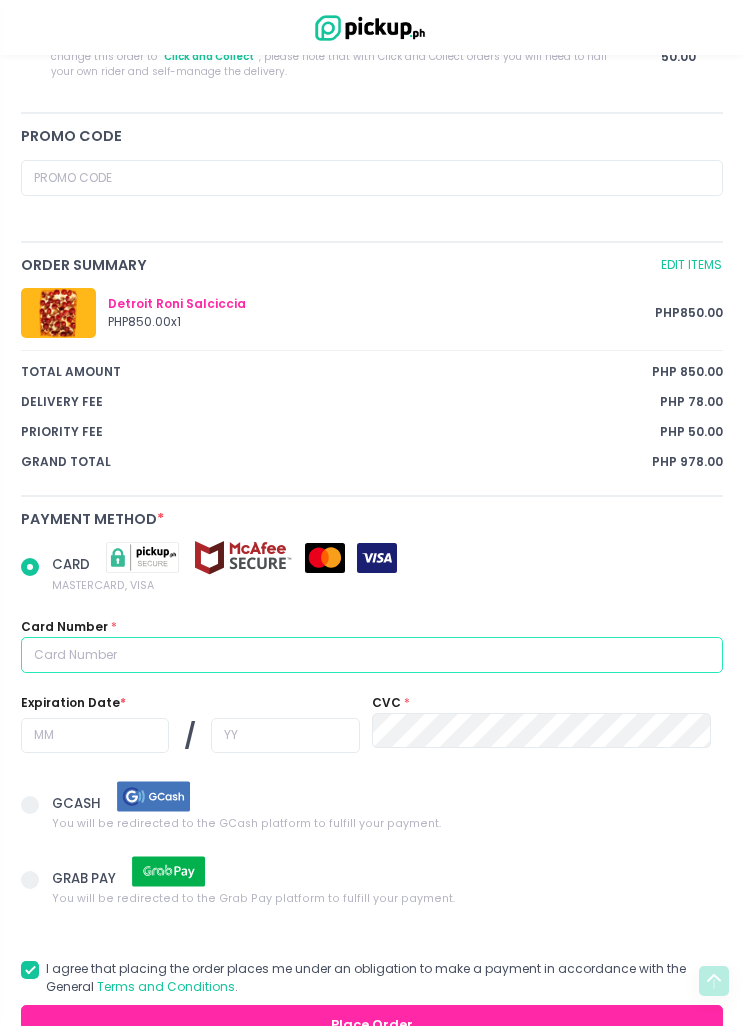 click at bounding box center [372, 655] 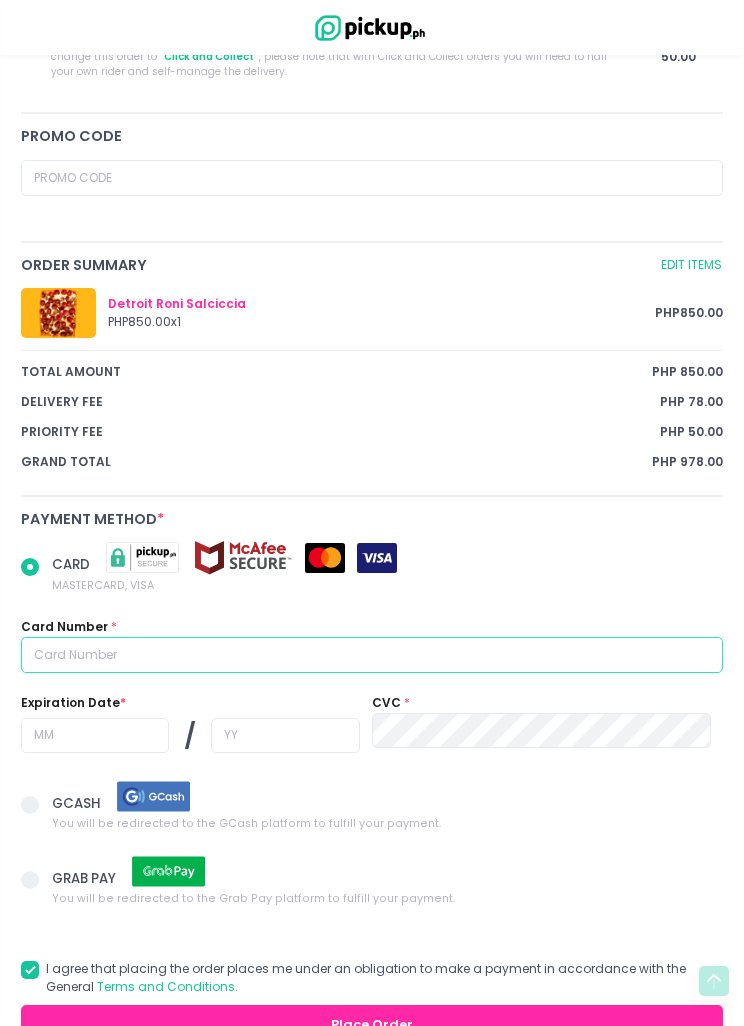 scroll, scrollTop: 1076, scrollLeft: 0, axis: vertical 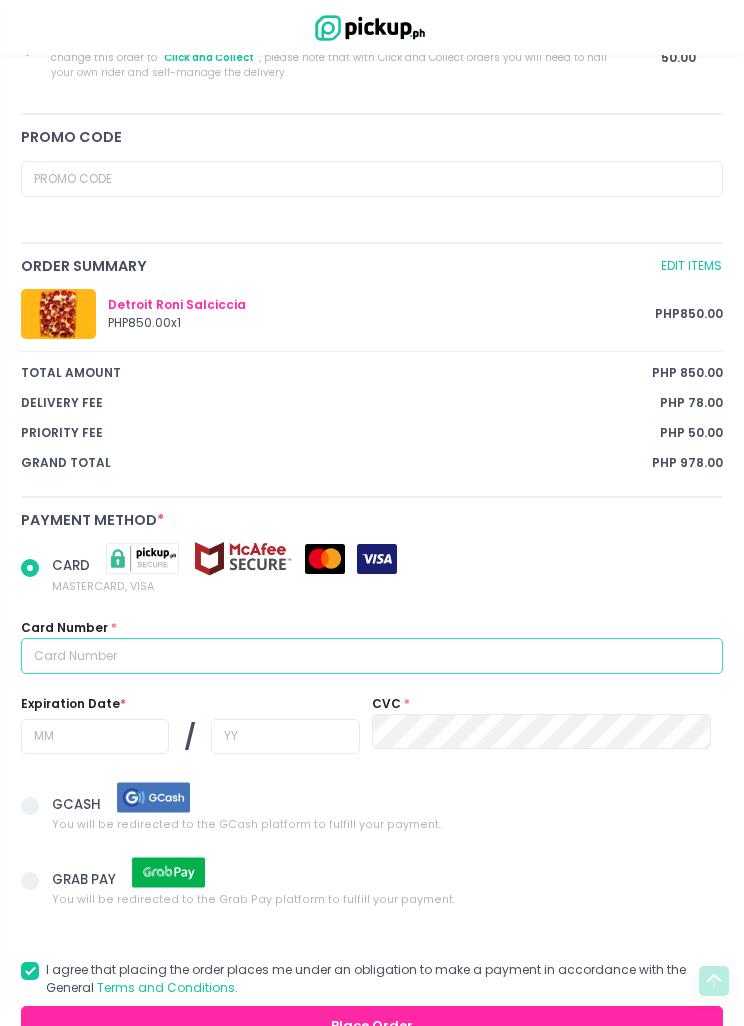 type on "[CREDIT_CARD_NUMBER]" 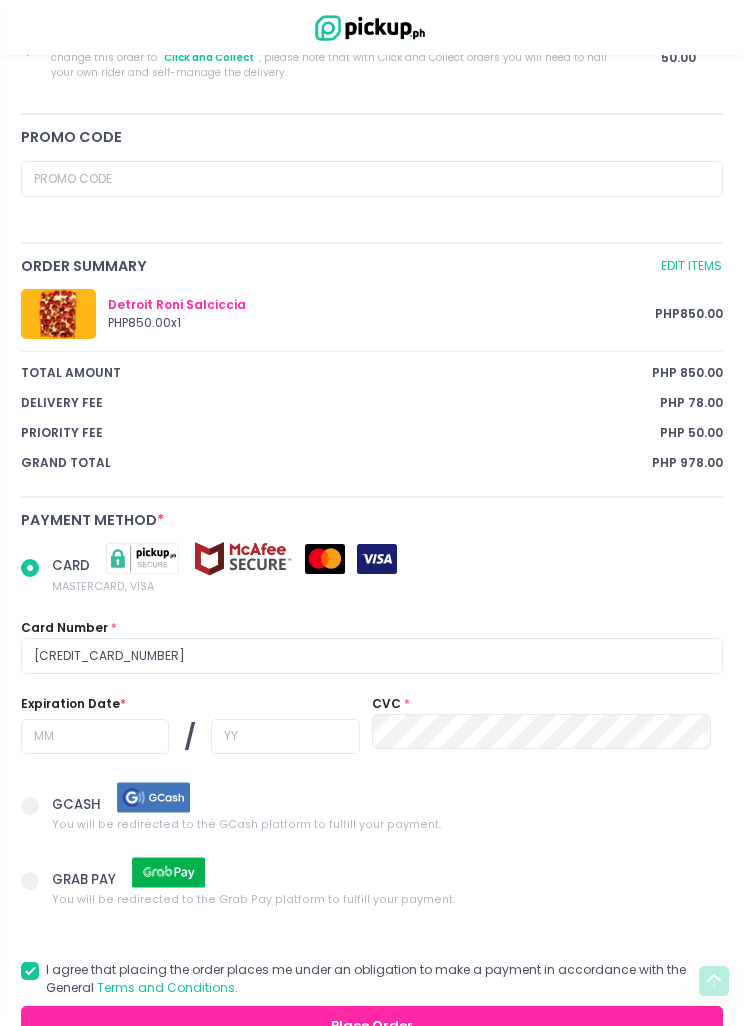 radio on "true" 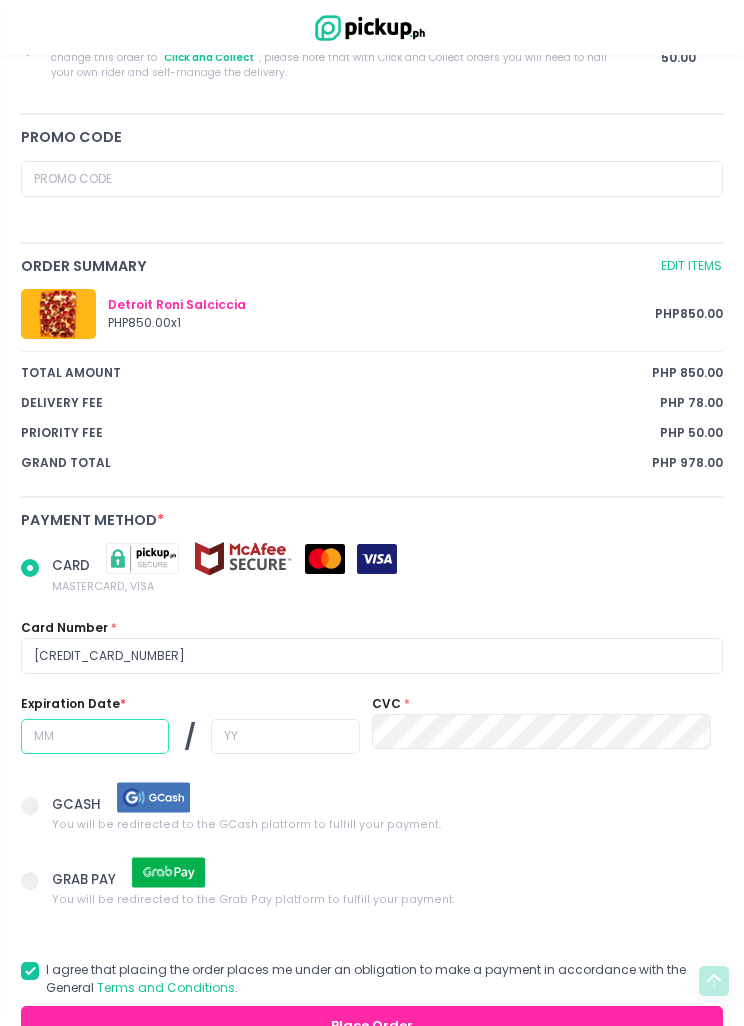 type on "06" 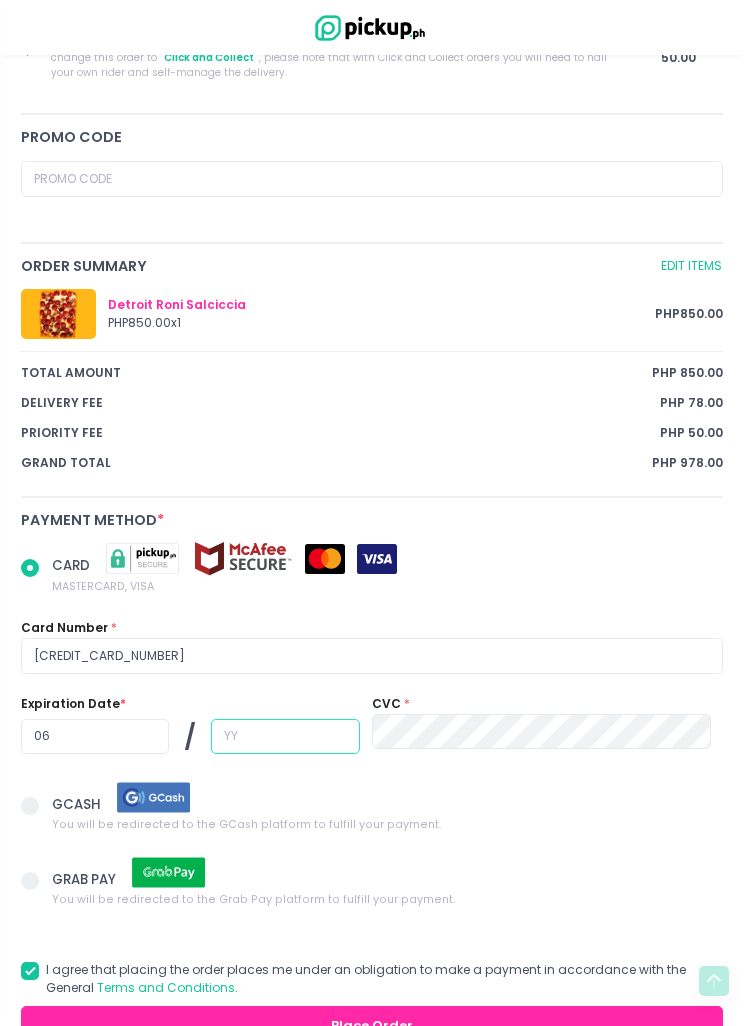 radio on "true" 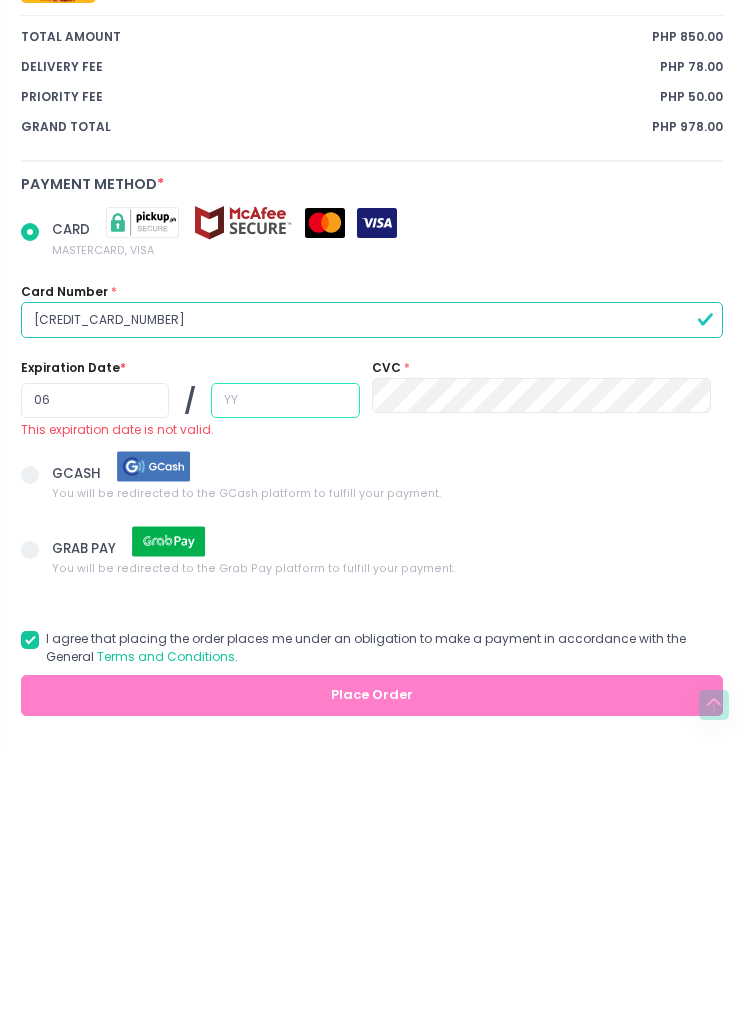 scroll, scrollTop: 1214, scrollLeft: 0, axis: vertical 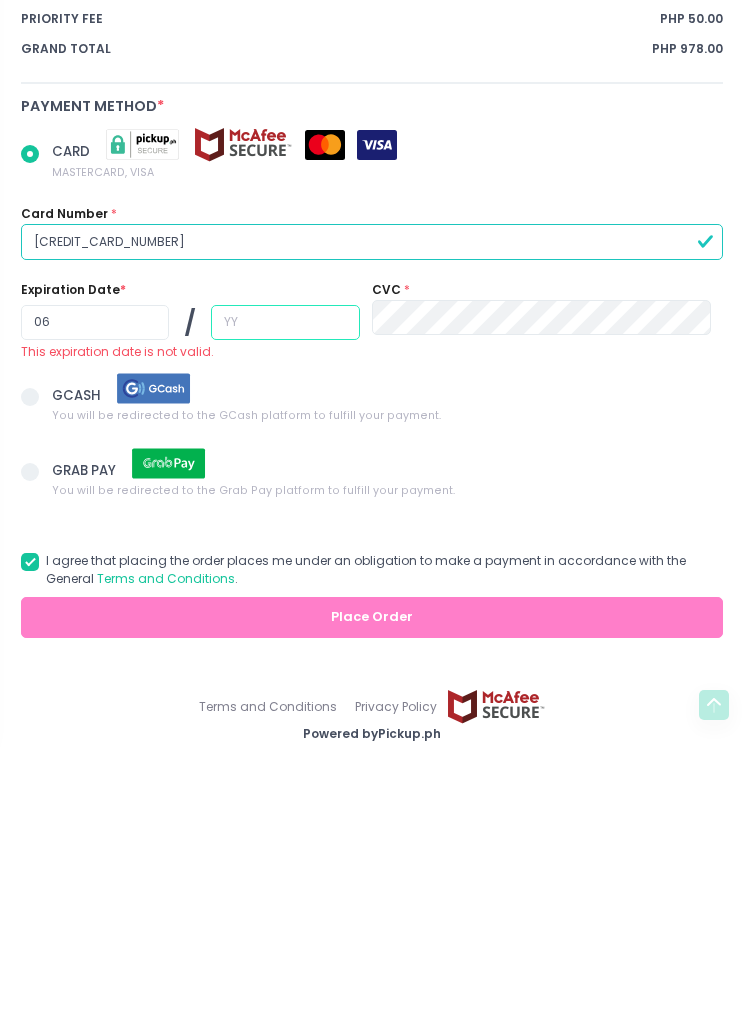 type on "2" 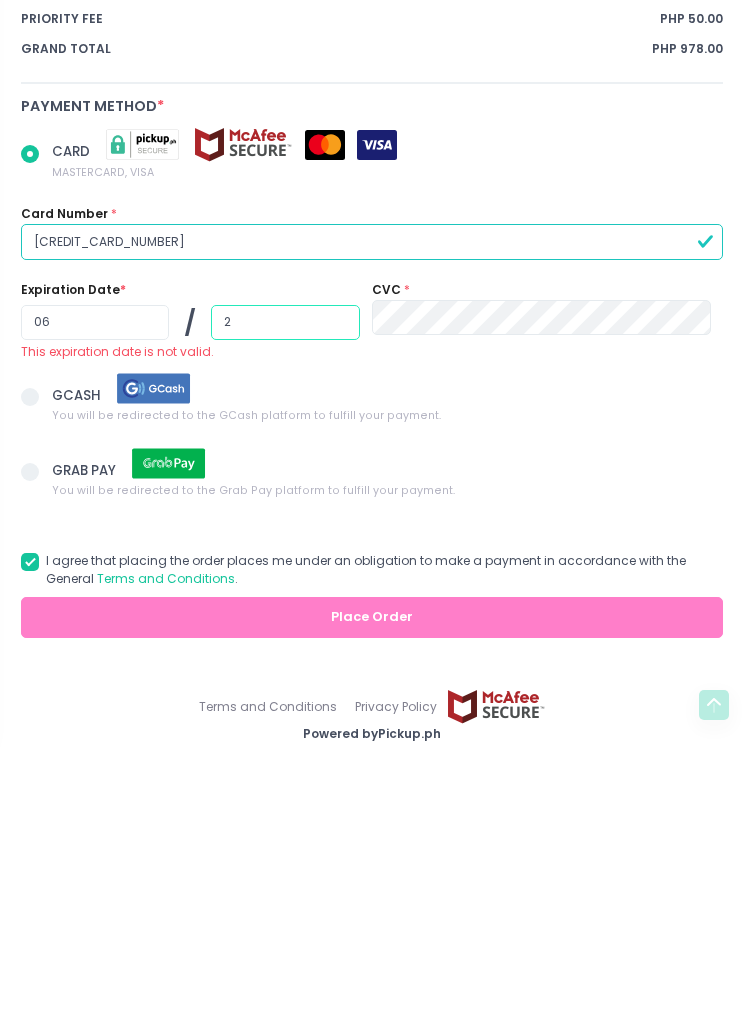 radio on "true" 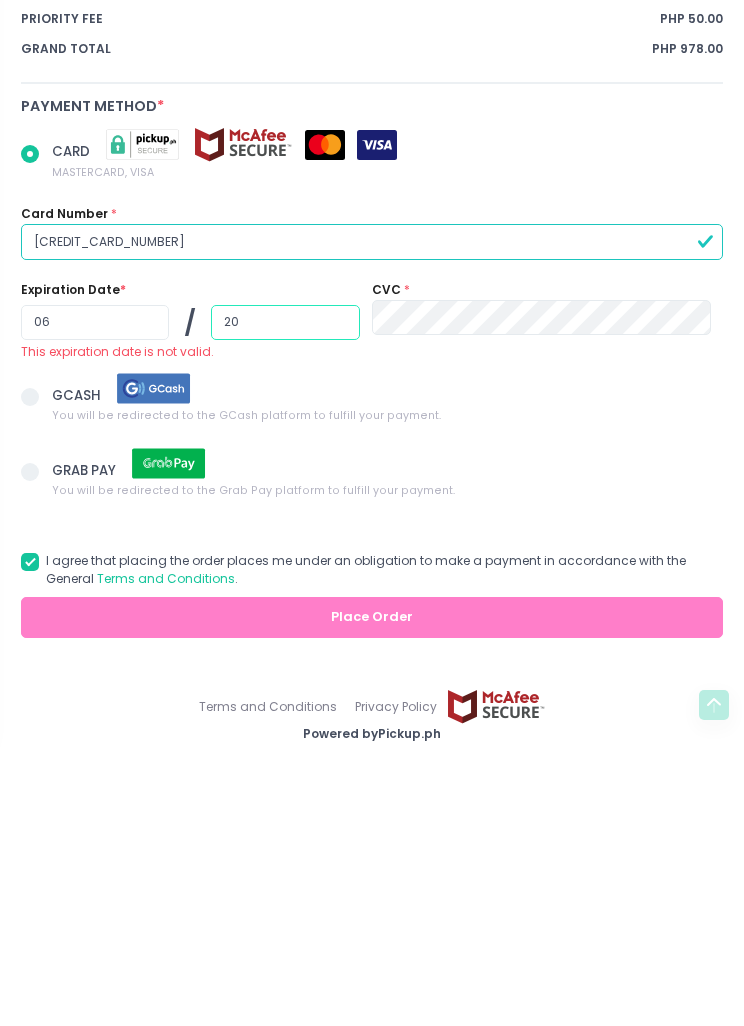 radio on "true" 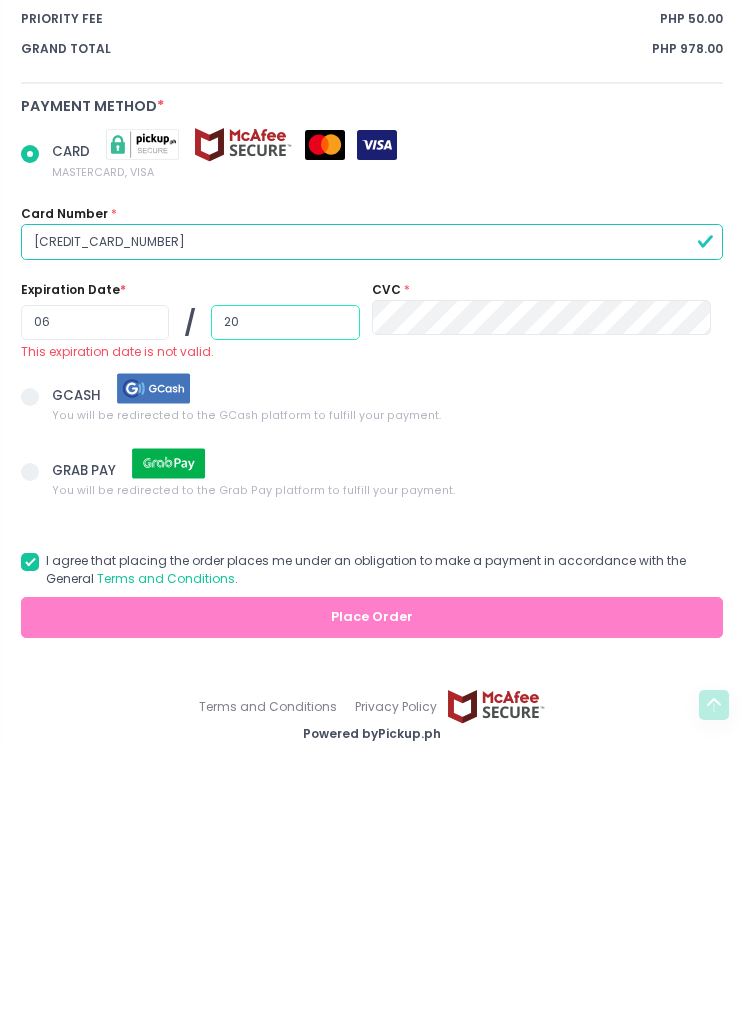 type on "2" 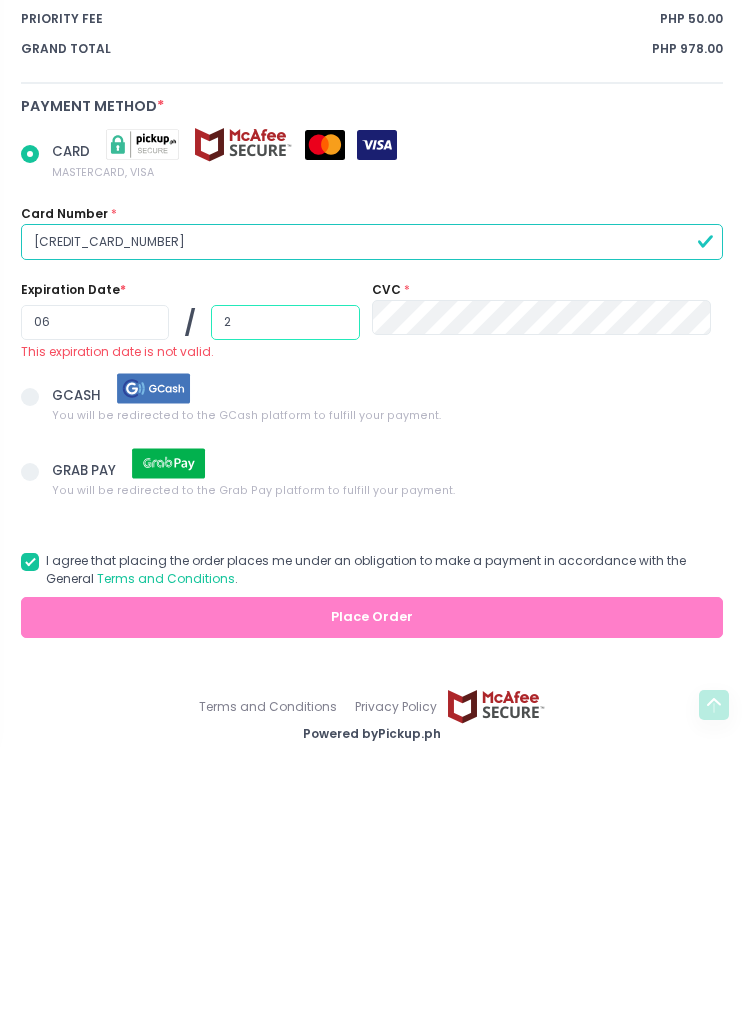 radio on "true" 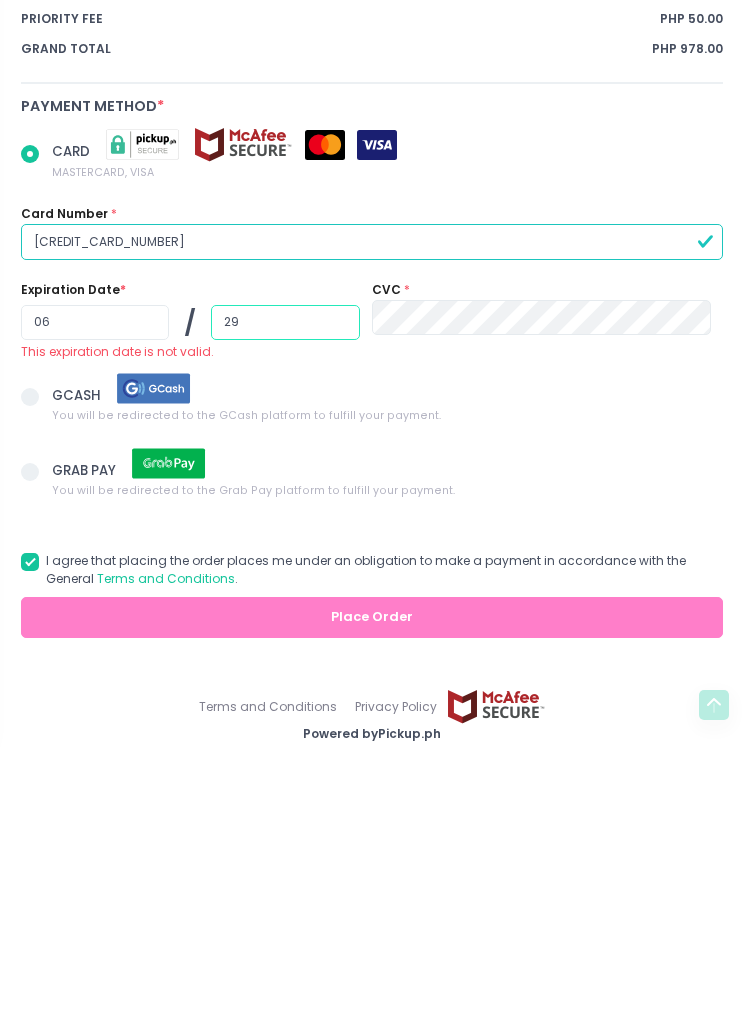 radio on "true" 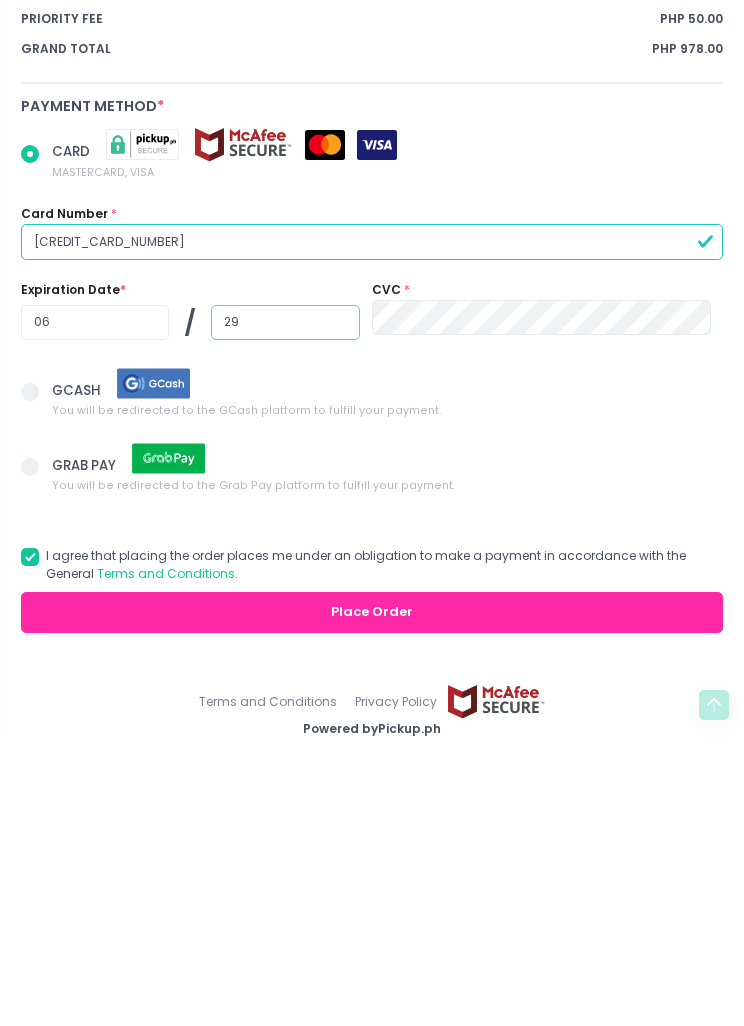 scroll, scrollTop: 1209, scrollLeft: 0, axis: vertical 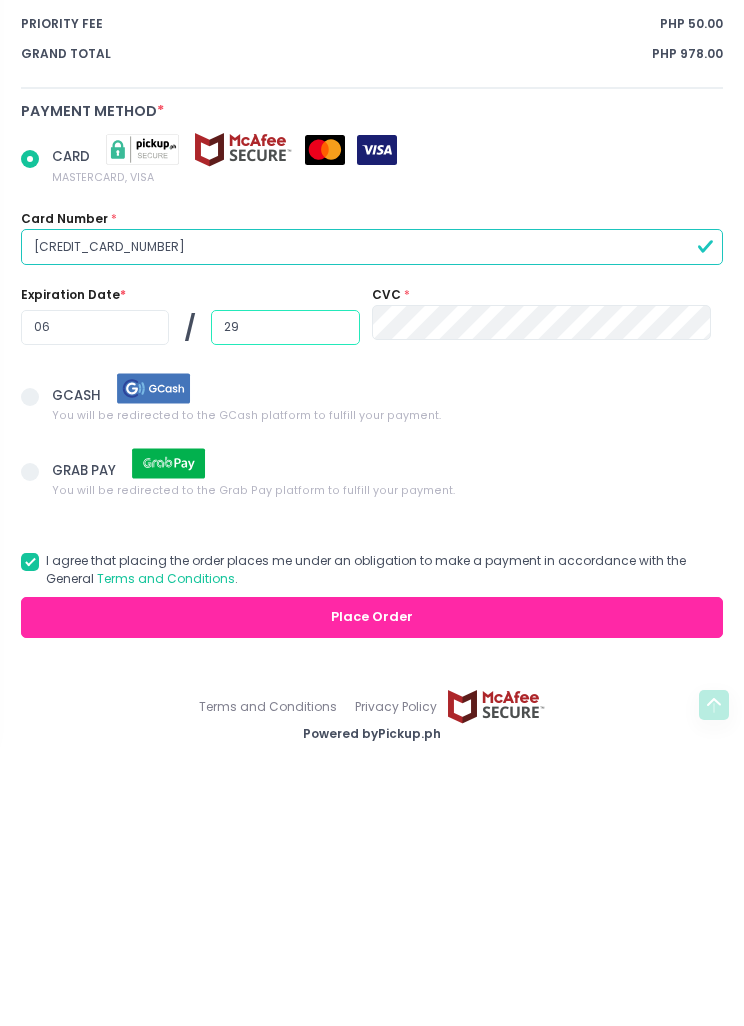 type on "29" 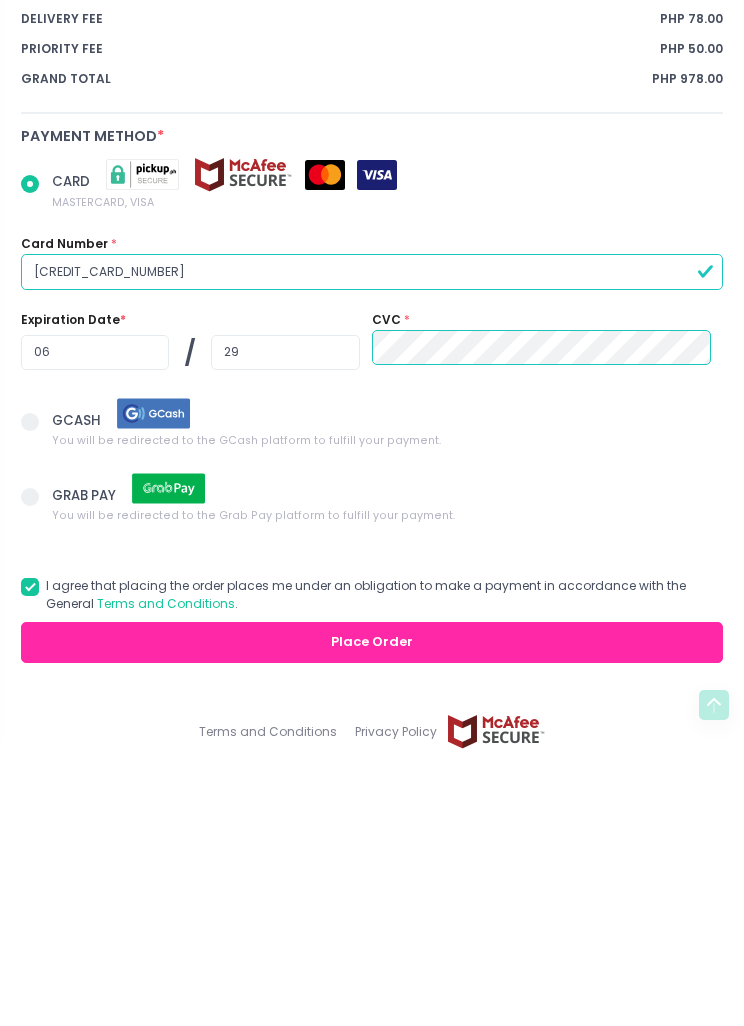 scroll, scrollTop: 1209, scrollLeft: 0, axis: vertical 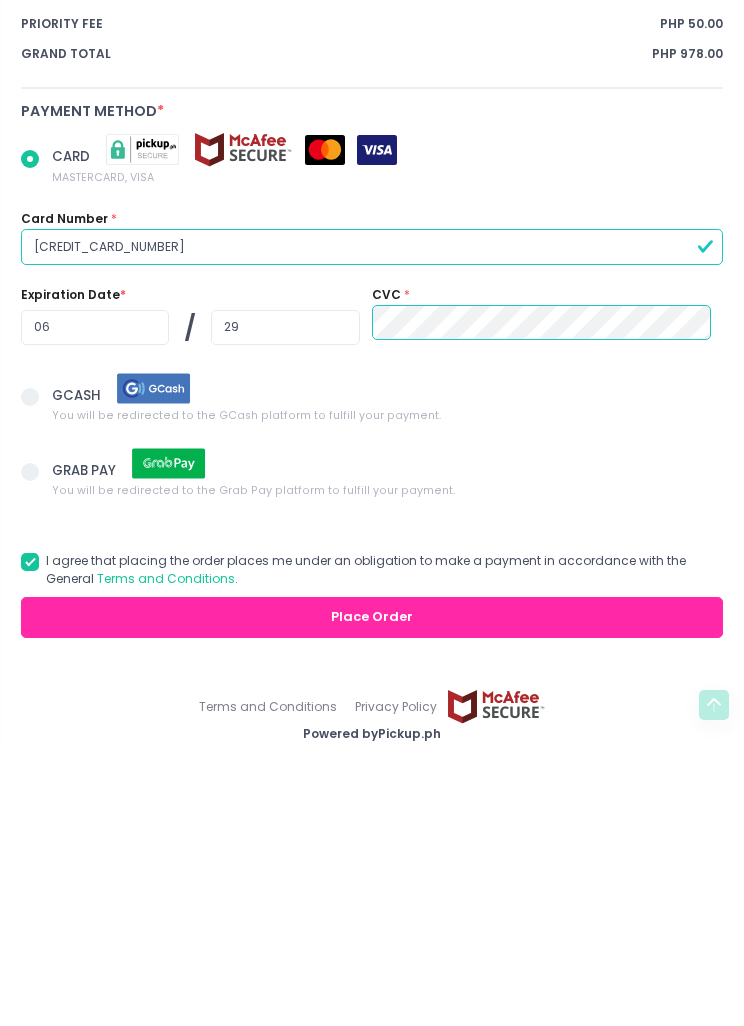 click on "Place Order" at bounding box center (372, 893) 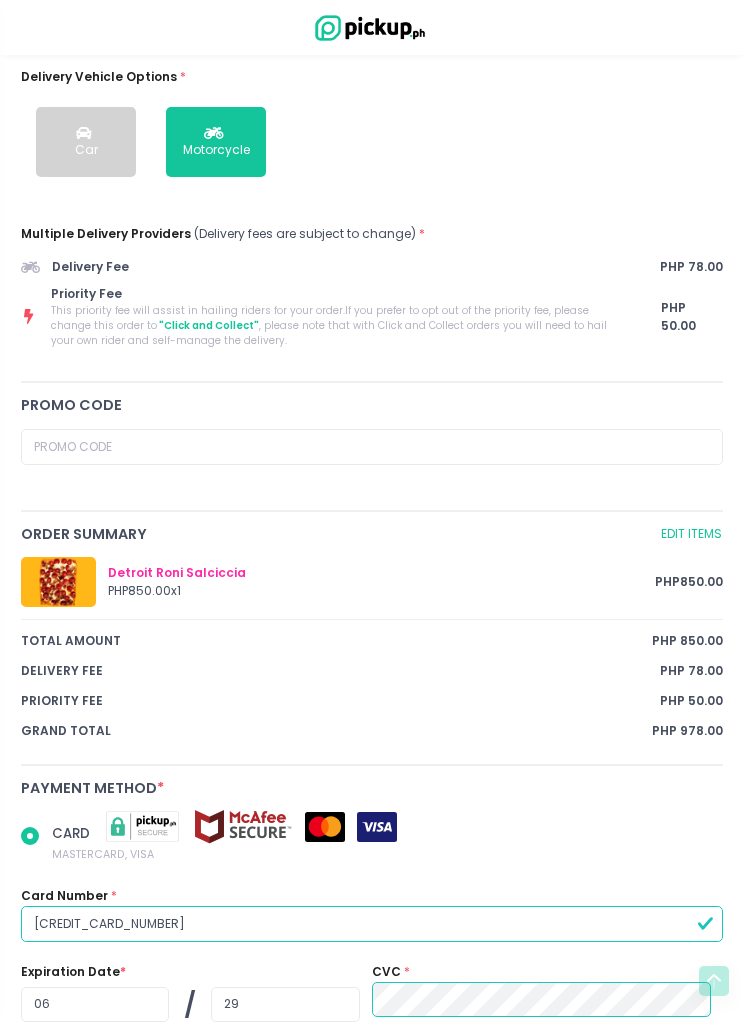 scroll, scrollTop: 945, scrollLeft: 0, axis: vertical 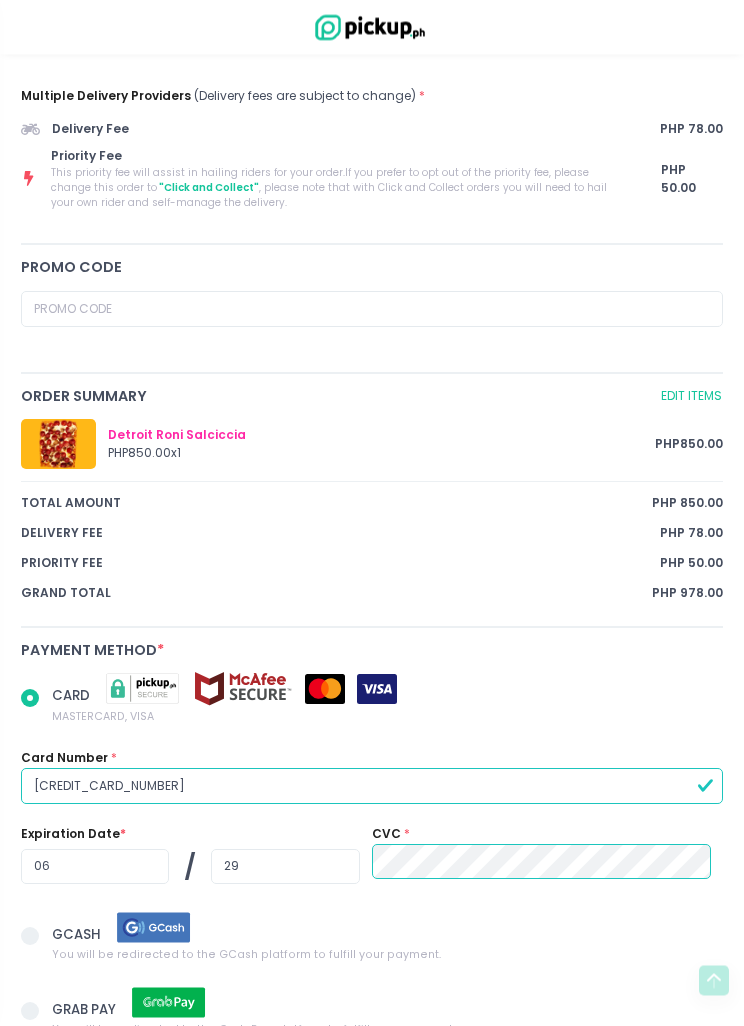radio on "true" 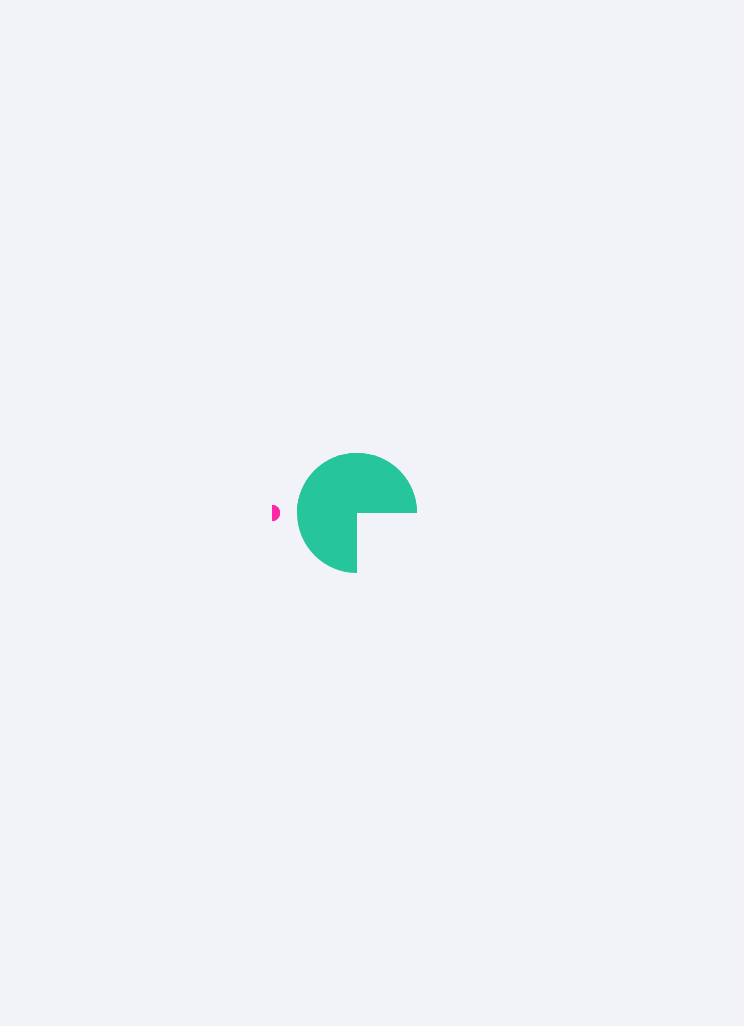 scroll, scrollTop: 0, scrollLeft: 0, axis: both 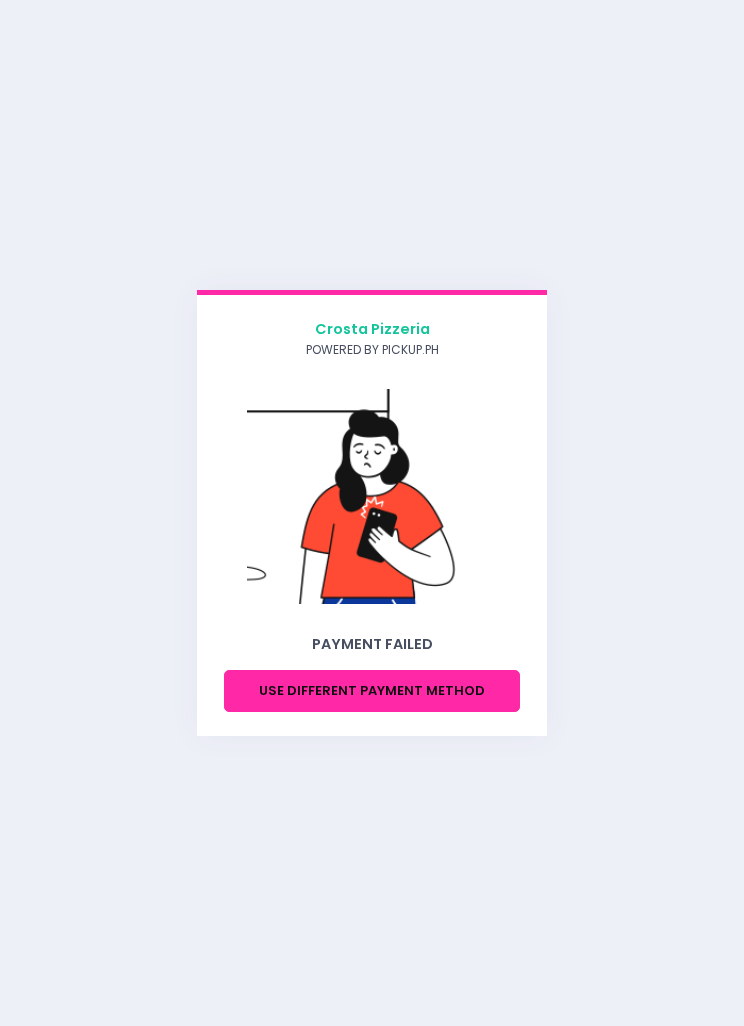 click on "Use different payment method" at bounding box center (372, 690) 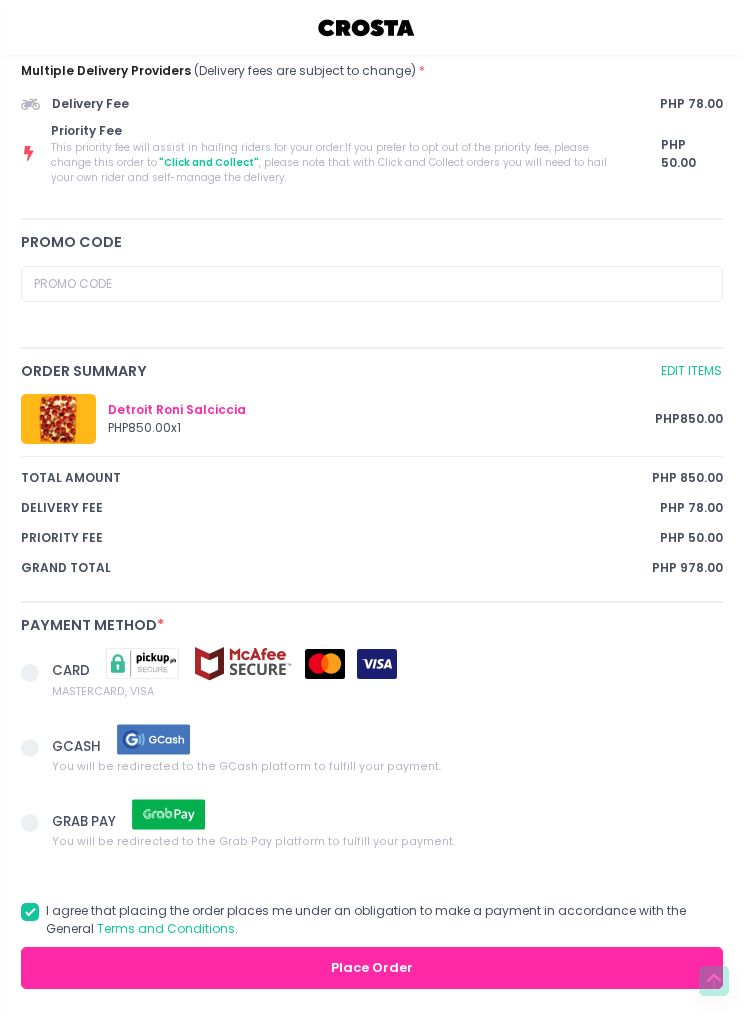 scroll, scrollTop: 982, scrollLeft: 0, axis: vertical 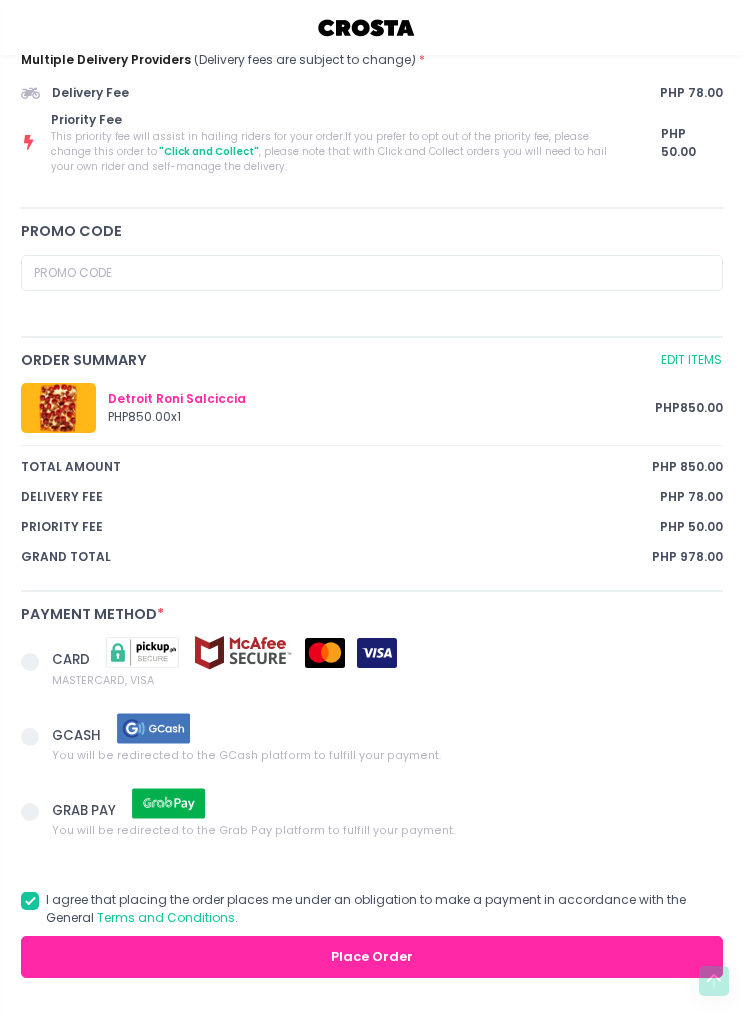 click on "CARD" at bounding box center (72, 660) 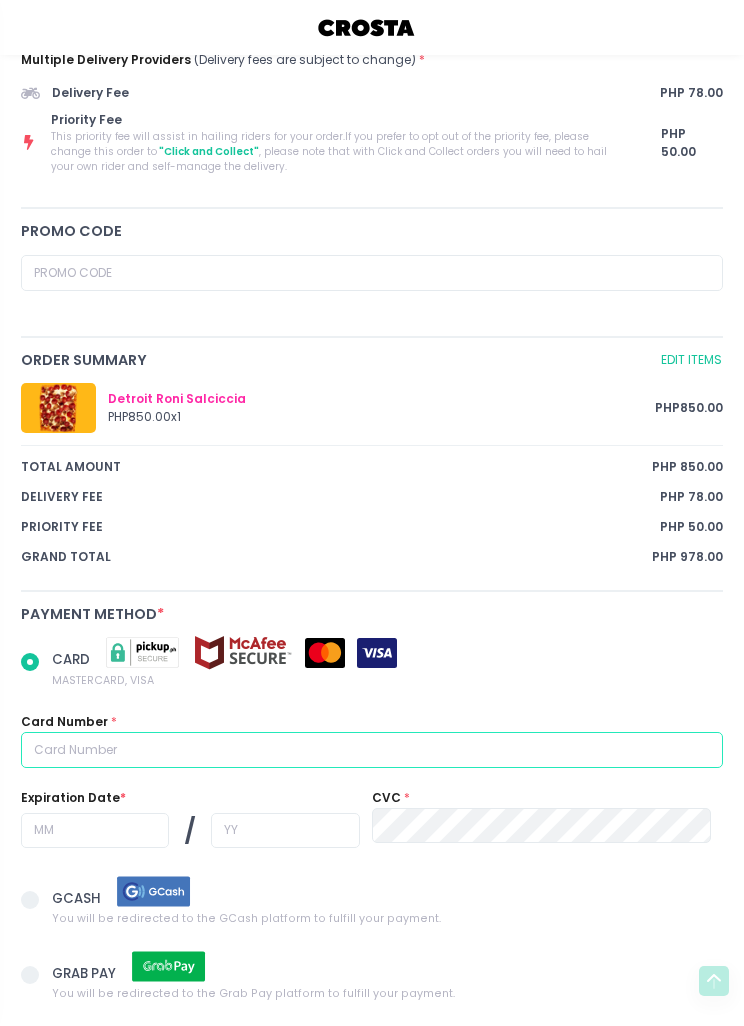 click at bounding box center (372, 750) 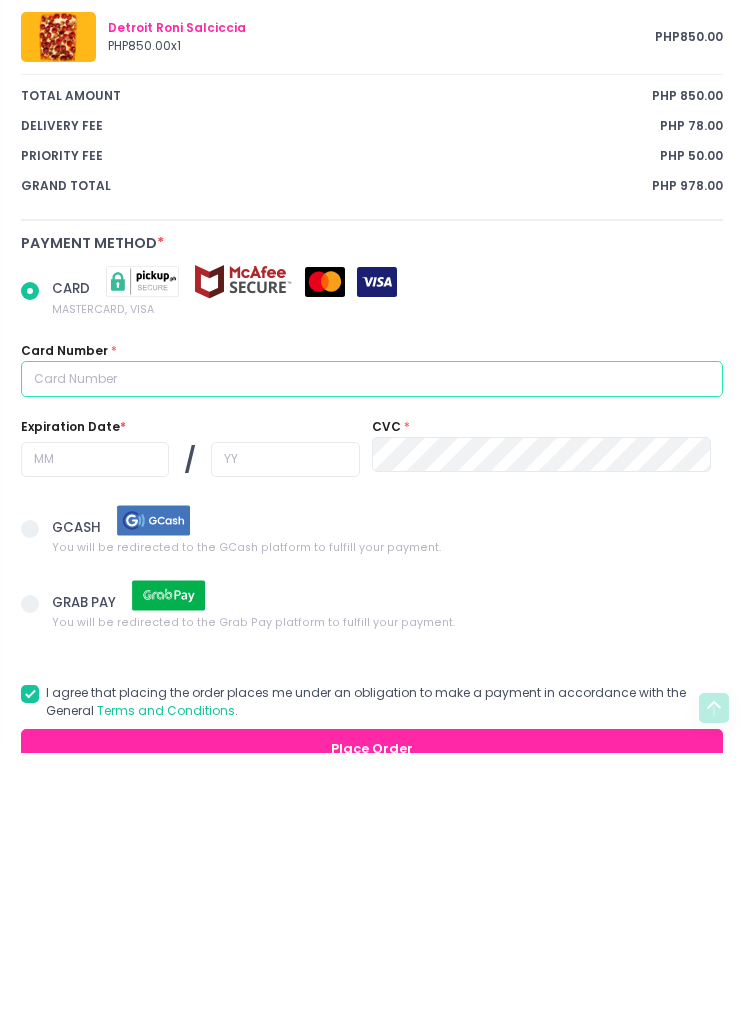 scroll, scrollTop: 1145, scrollLeft: 0, axis: vertical 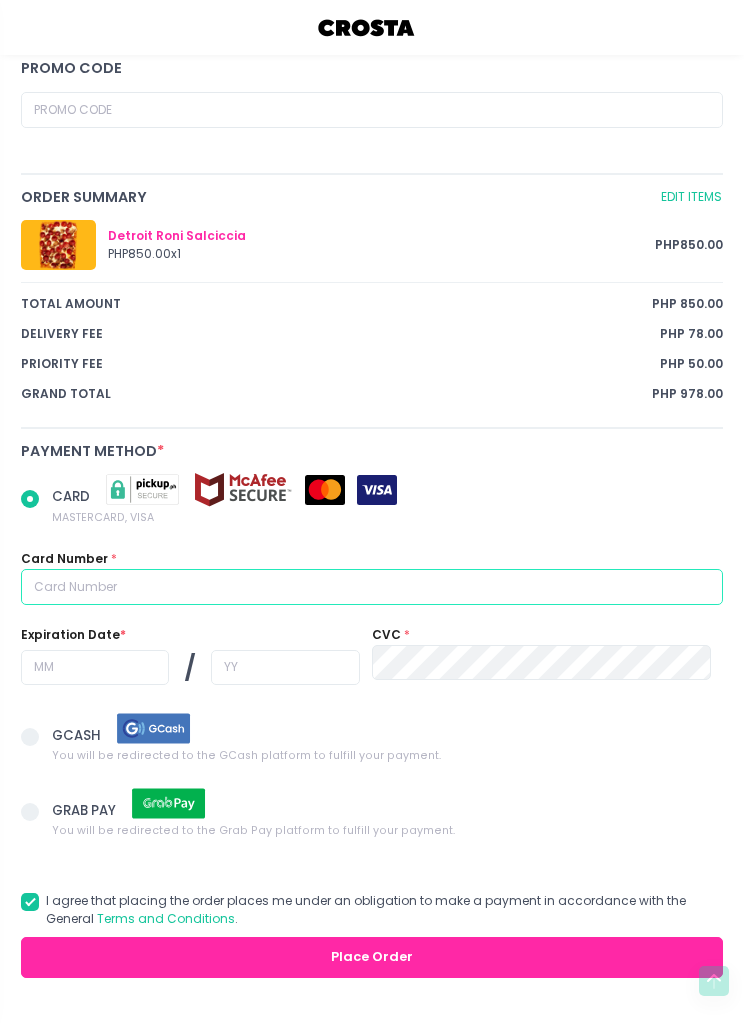 type on "[CREDIT_CARD_NUMBER]" 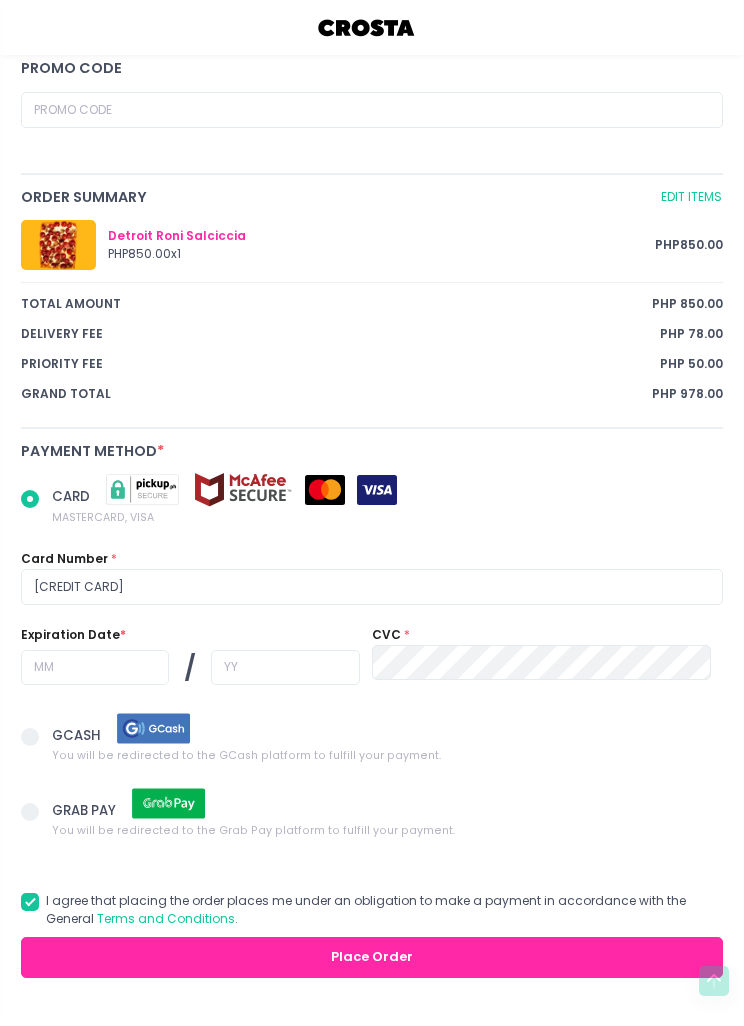 radio on "true" 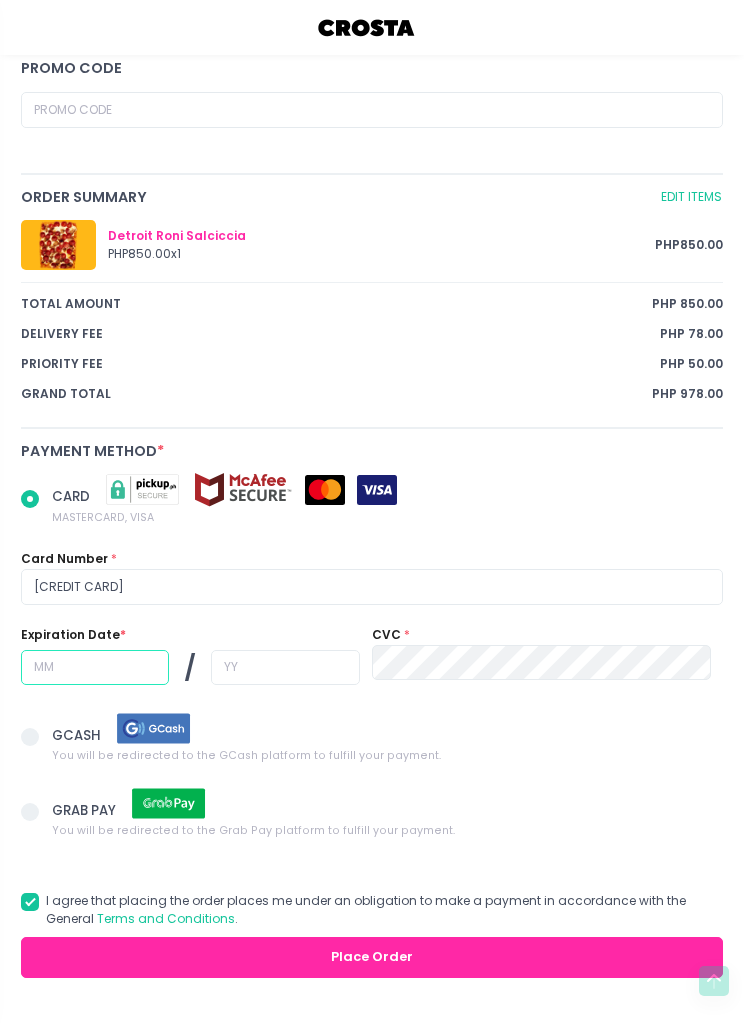 type on "06" 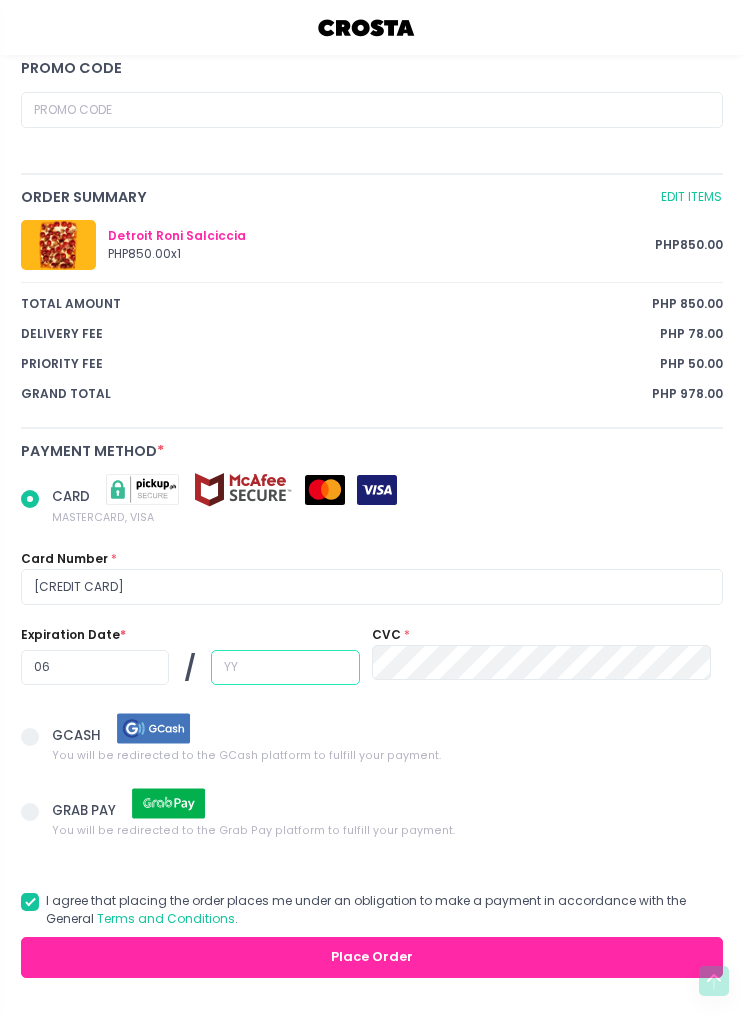 radio on "true" 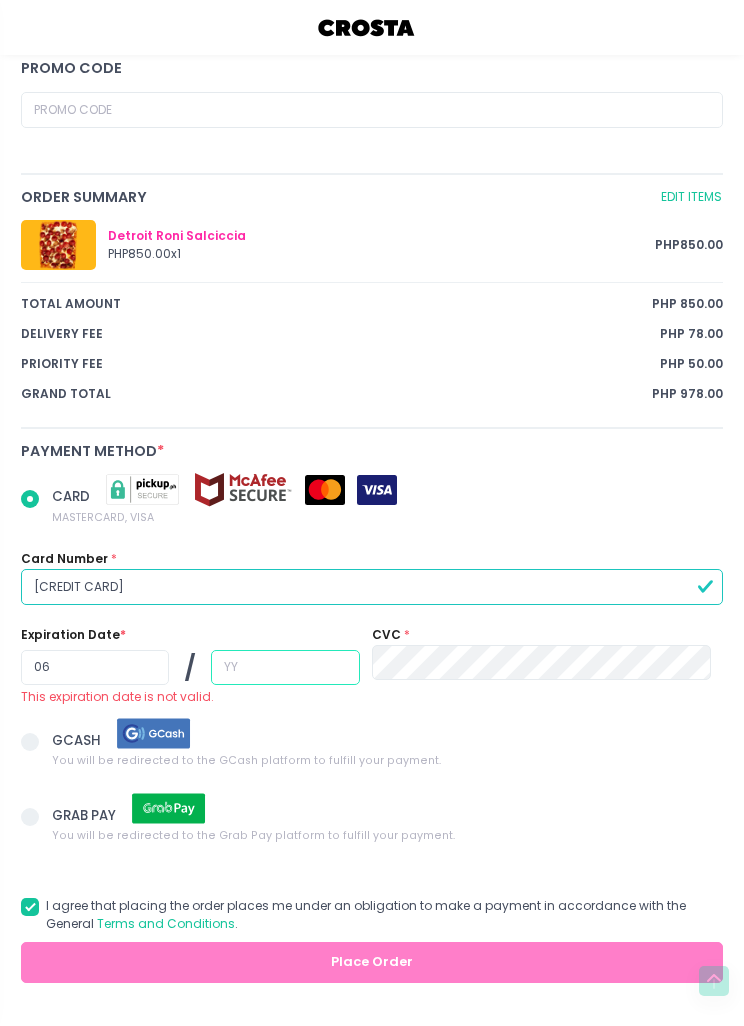 type on "2" 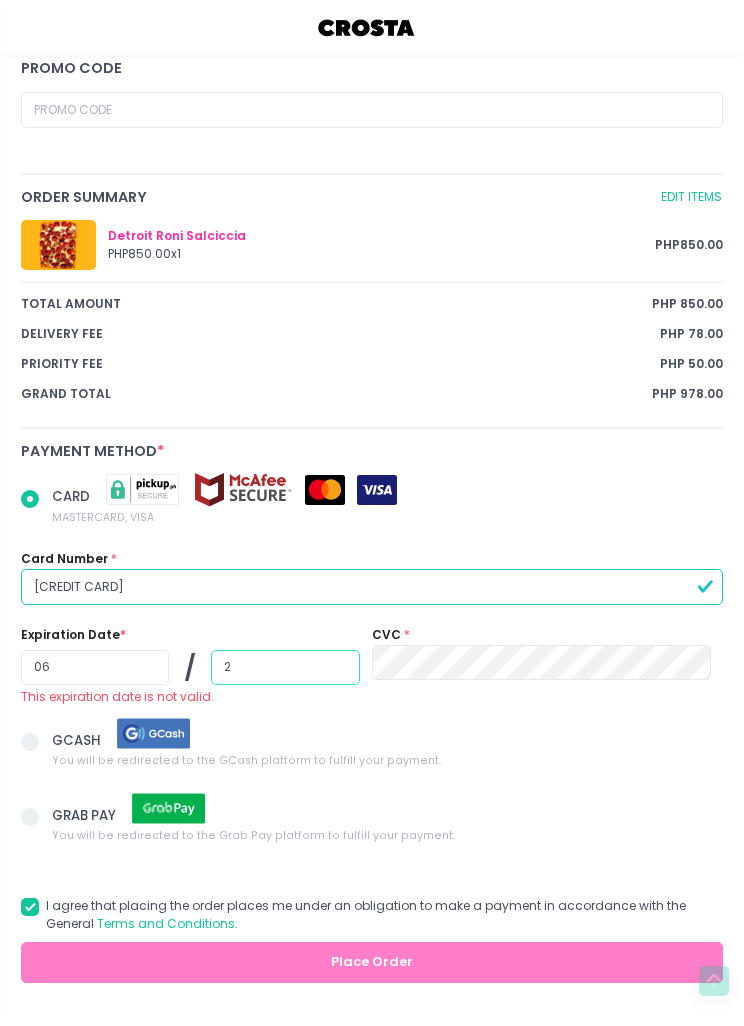 radio on "true" 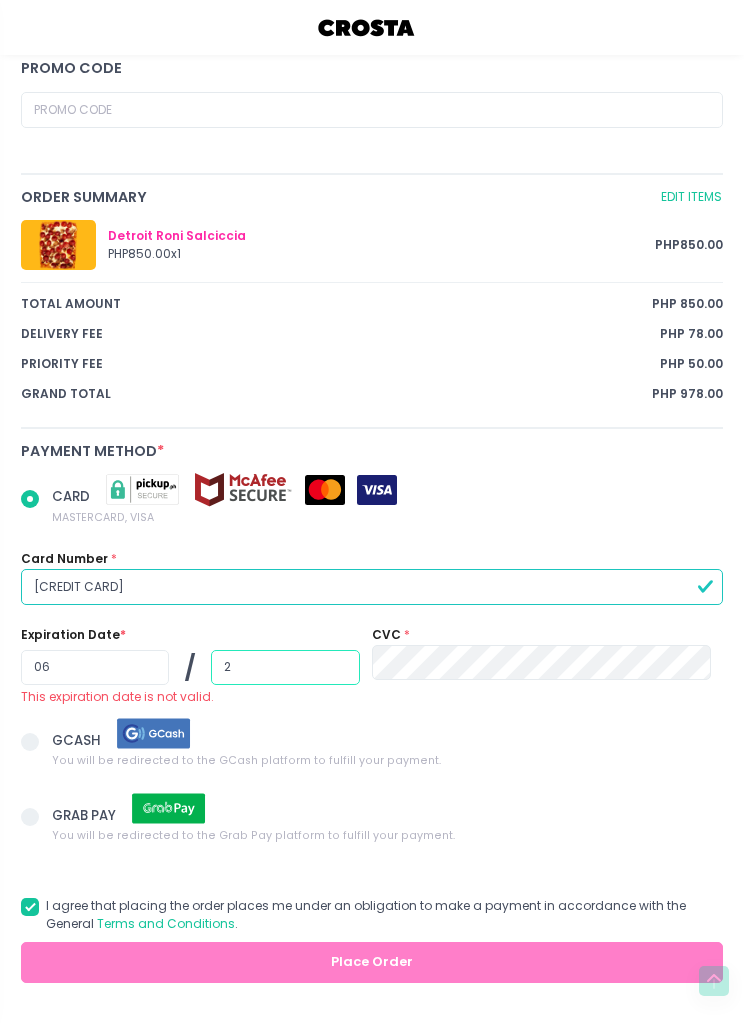 type on "29" 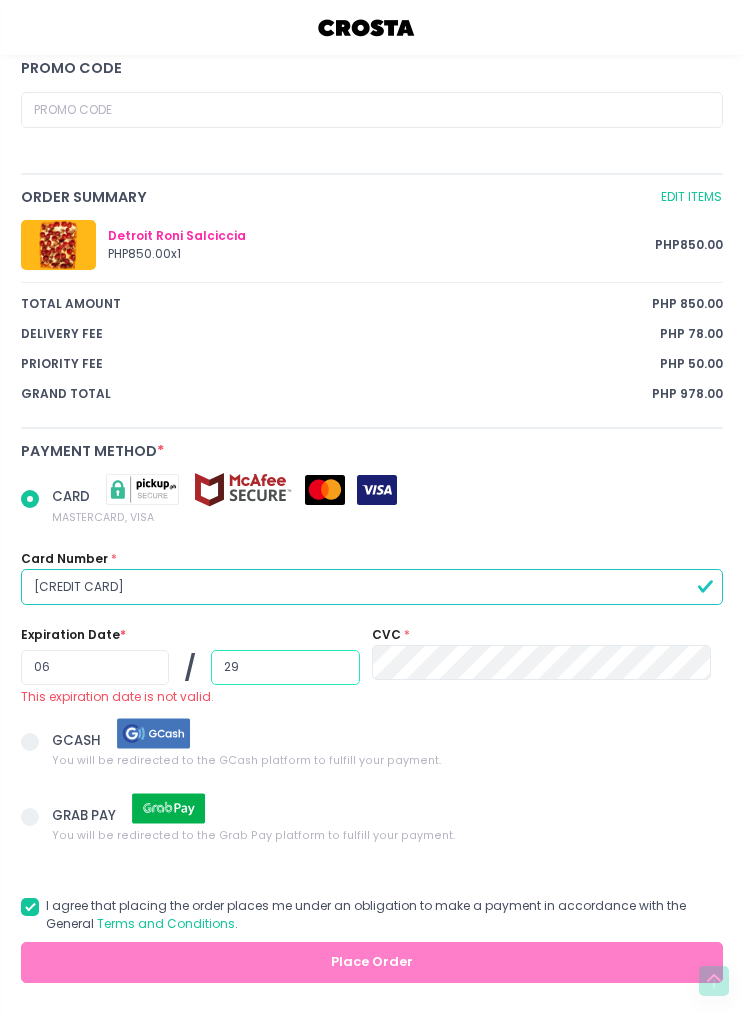 radio on "true" 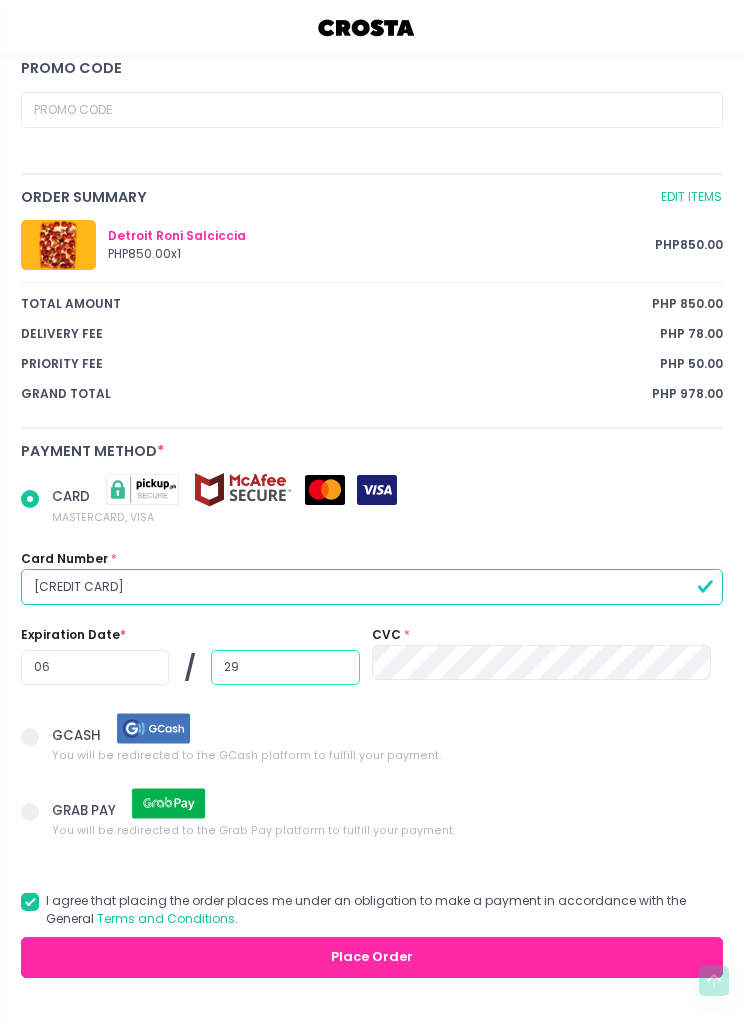 type on "29" 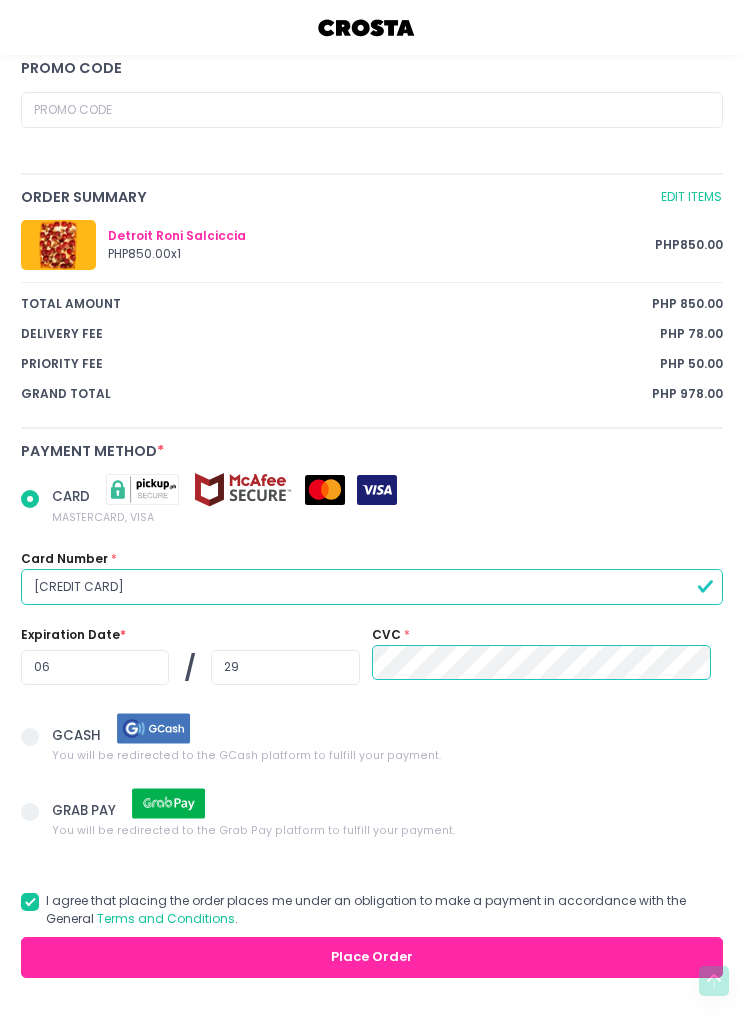 click on "Place Order" at bounding box center [372, 957] 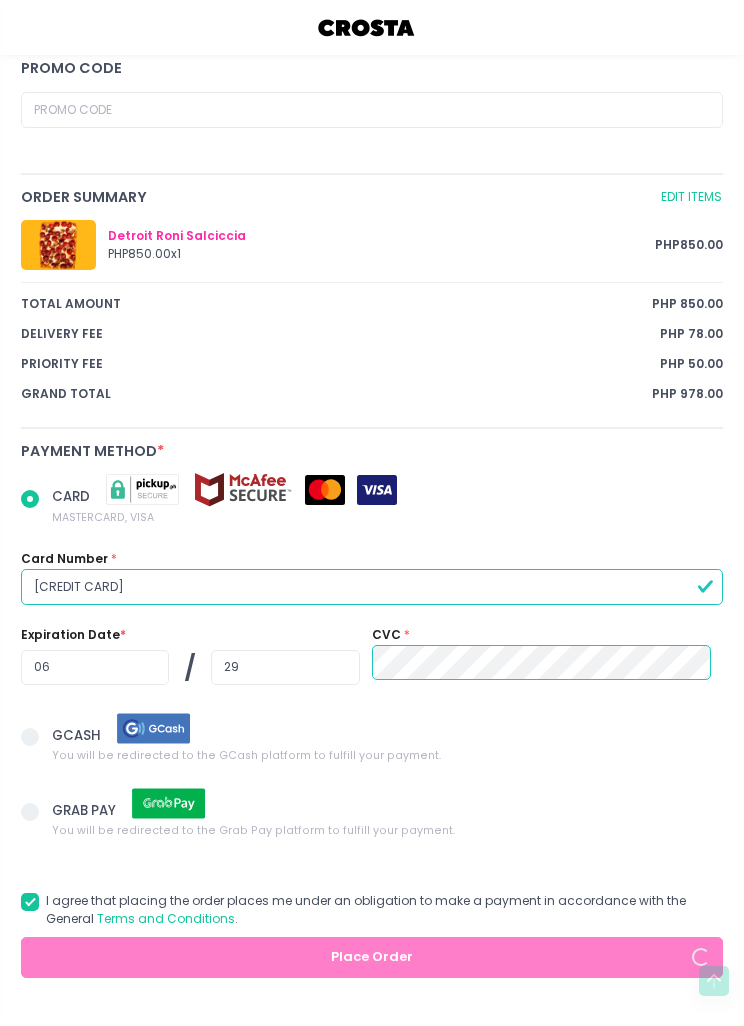 radio on "true" 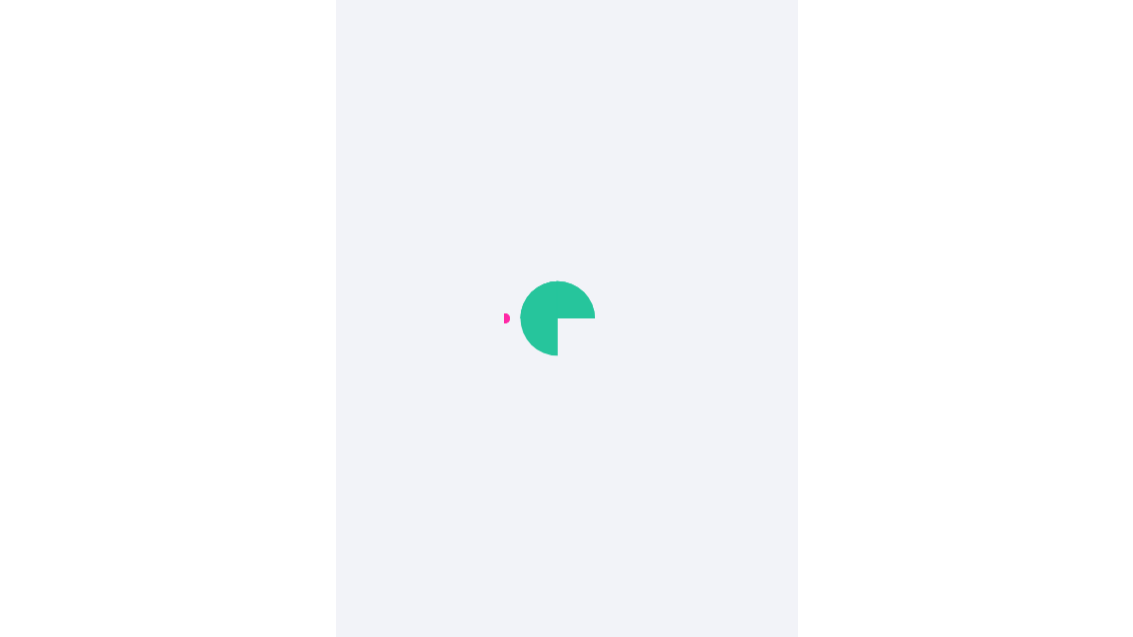 scroll, scrollTop: 0, scrollLeft: 0, axis: both 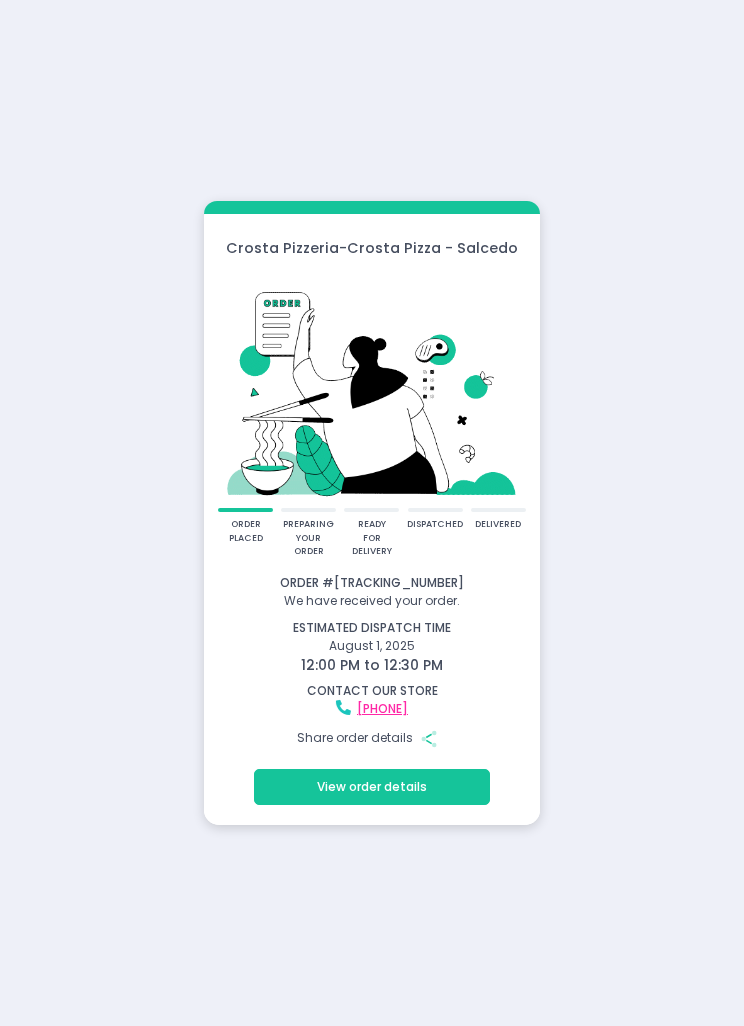 click on "View order details" at bounding box center (371, 787) 